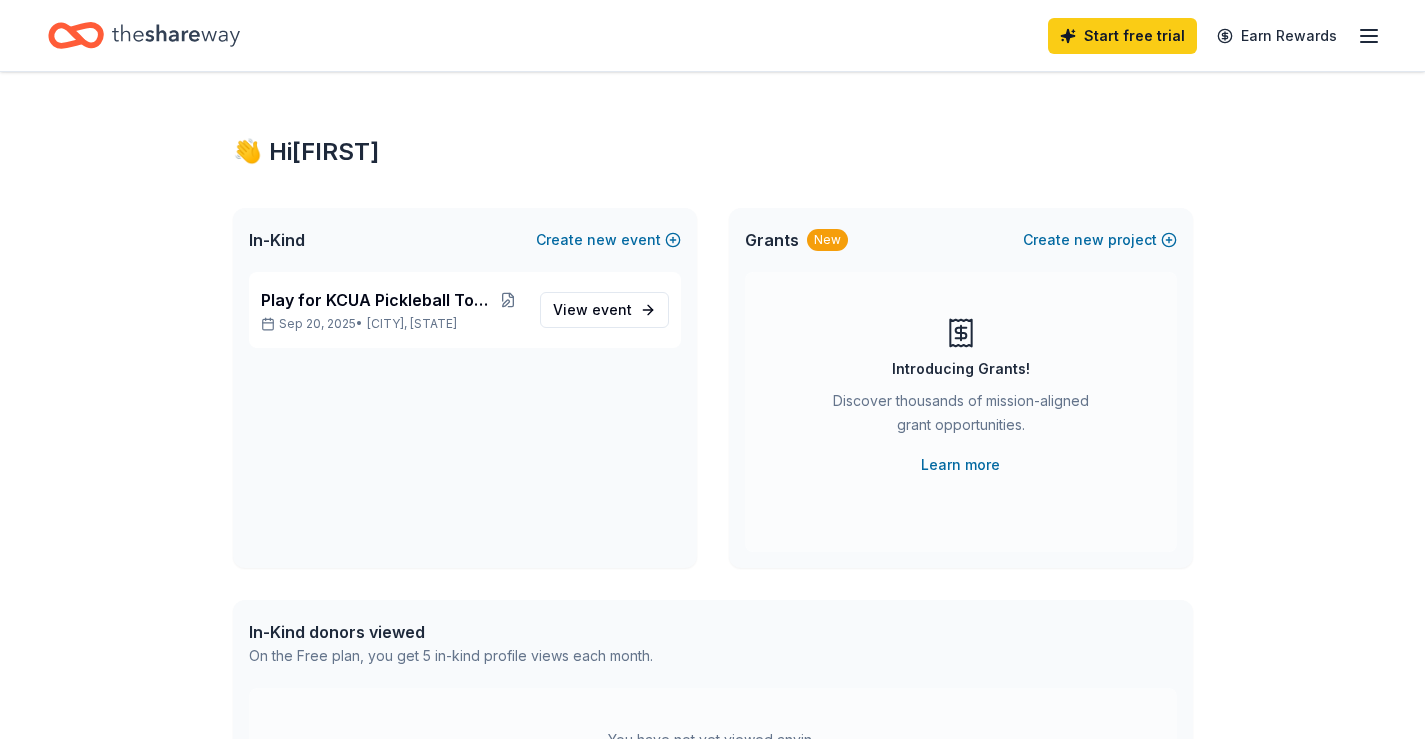 scroll, scrollTop: 0, scrollLeft: 0, axis: both 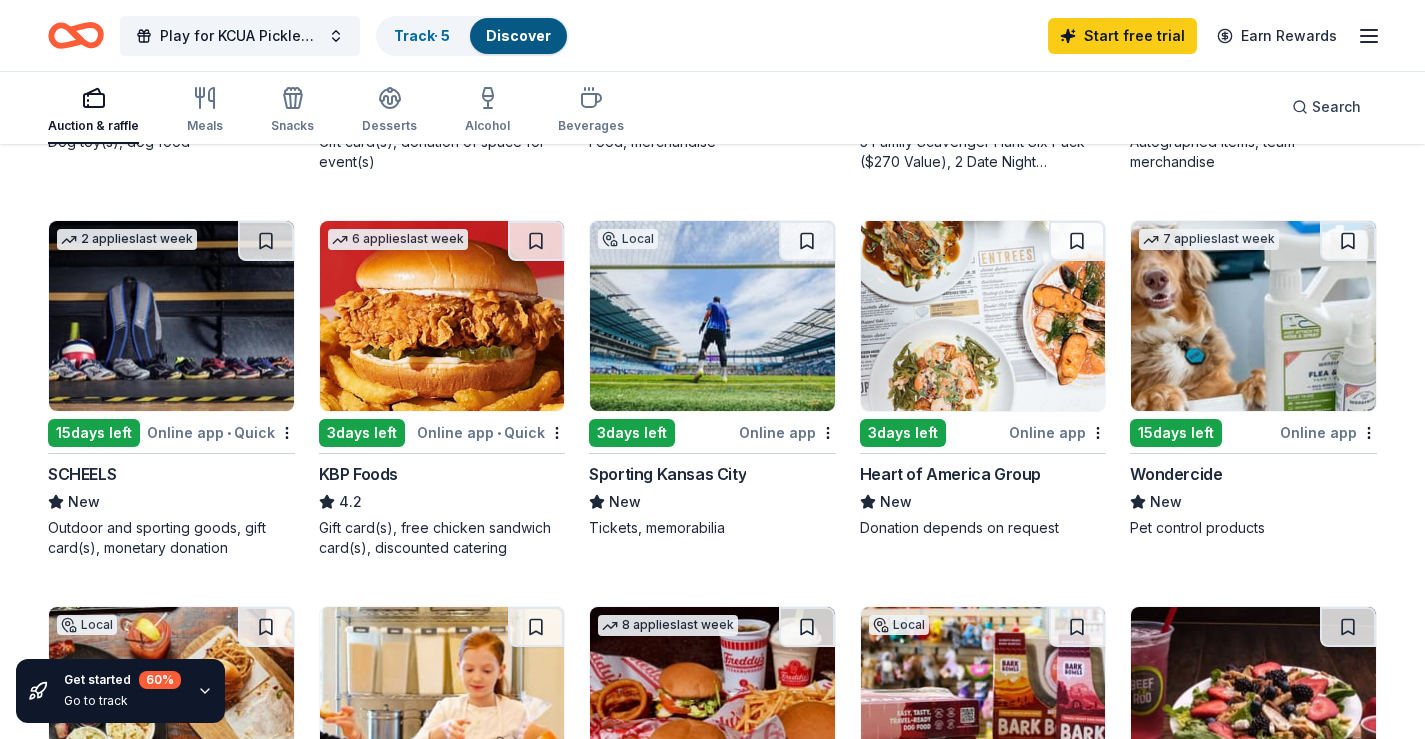 click at bounding box center [712, 316] 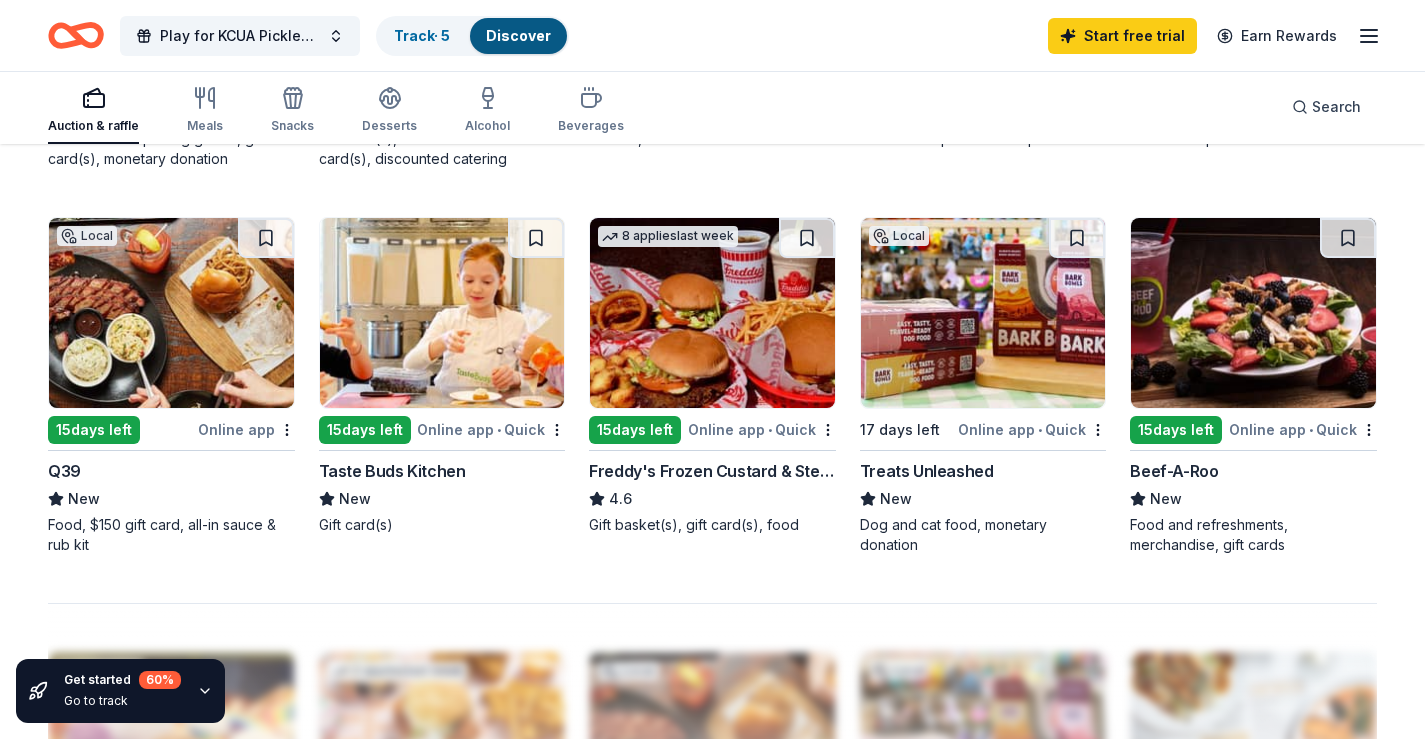scroll, scrollTop: 1300, scrollLeft: 0, axis: vertical 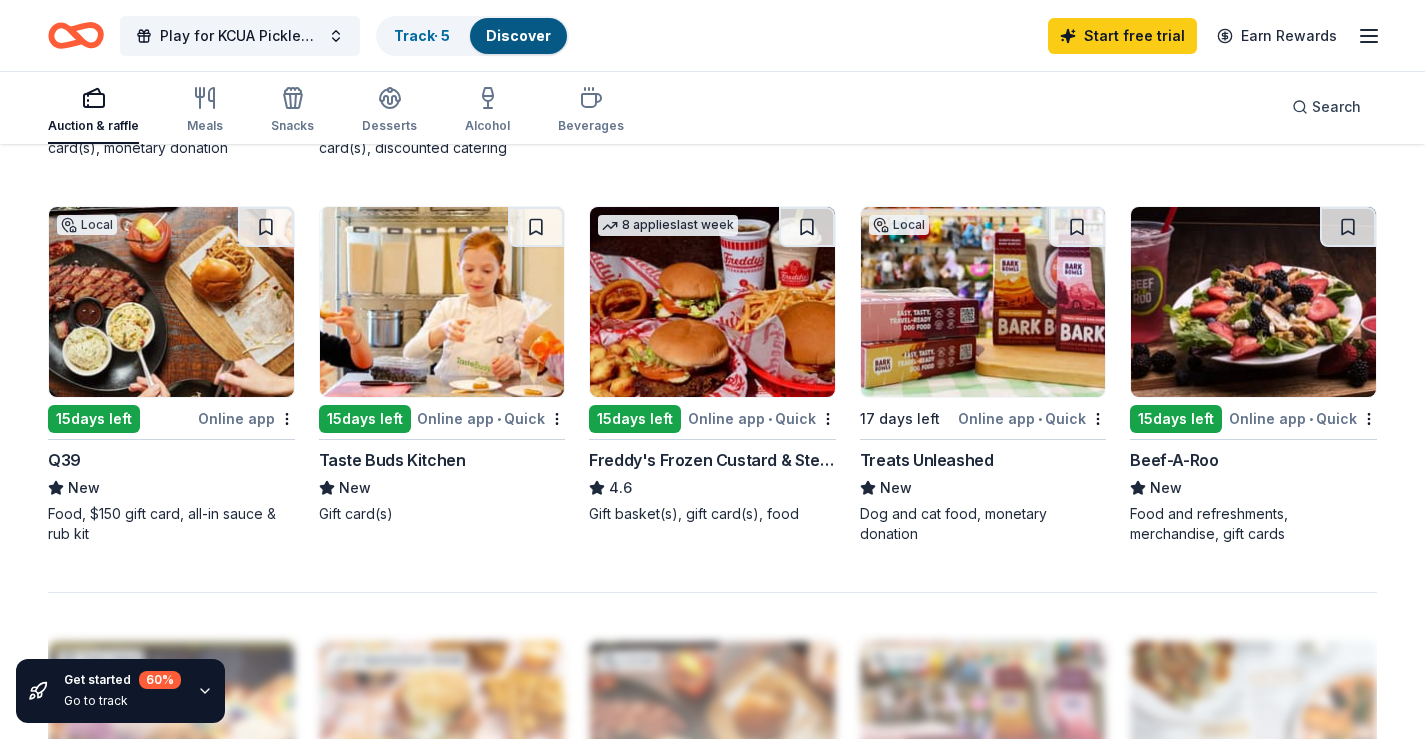 click at bounding box center (171, 302) 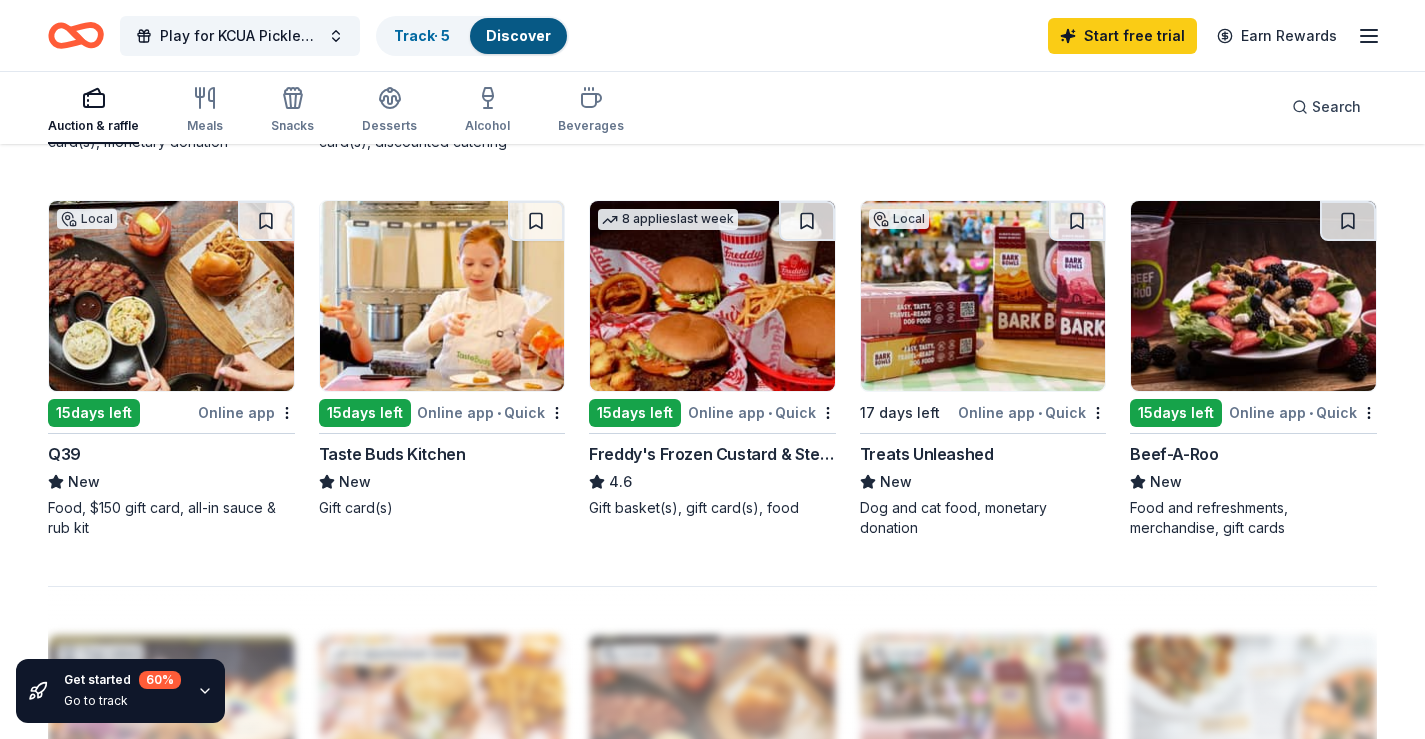 scroll, scrollTop: 1300, scrollLeft: 0, axis: vertical 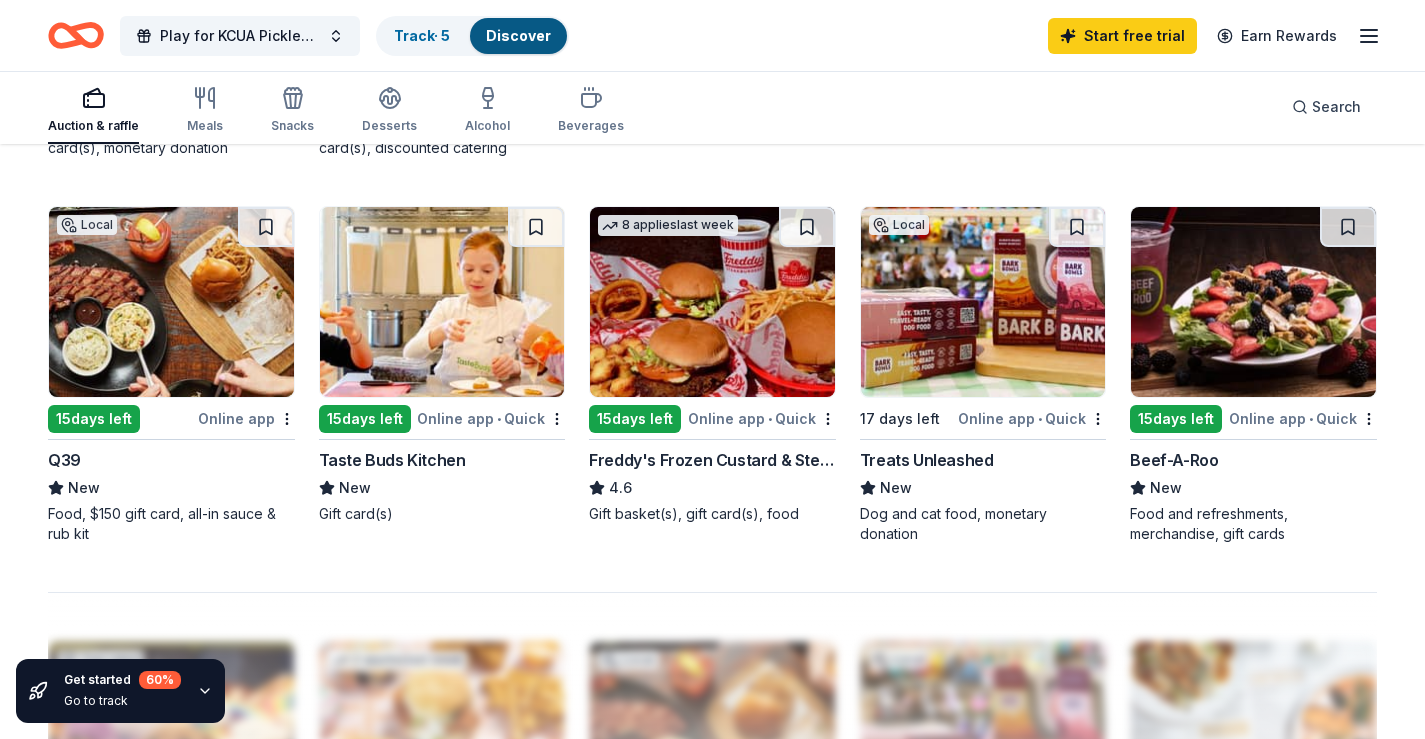 click at bounding box center (1253, 302) 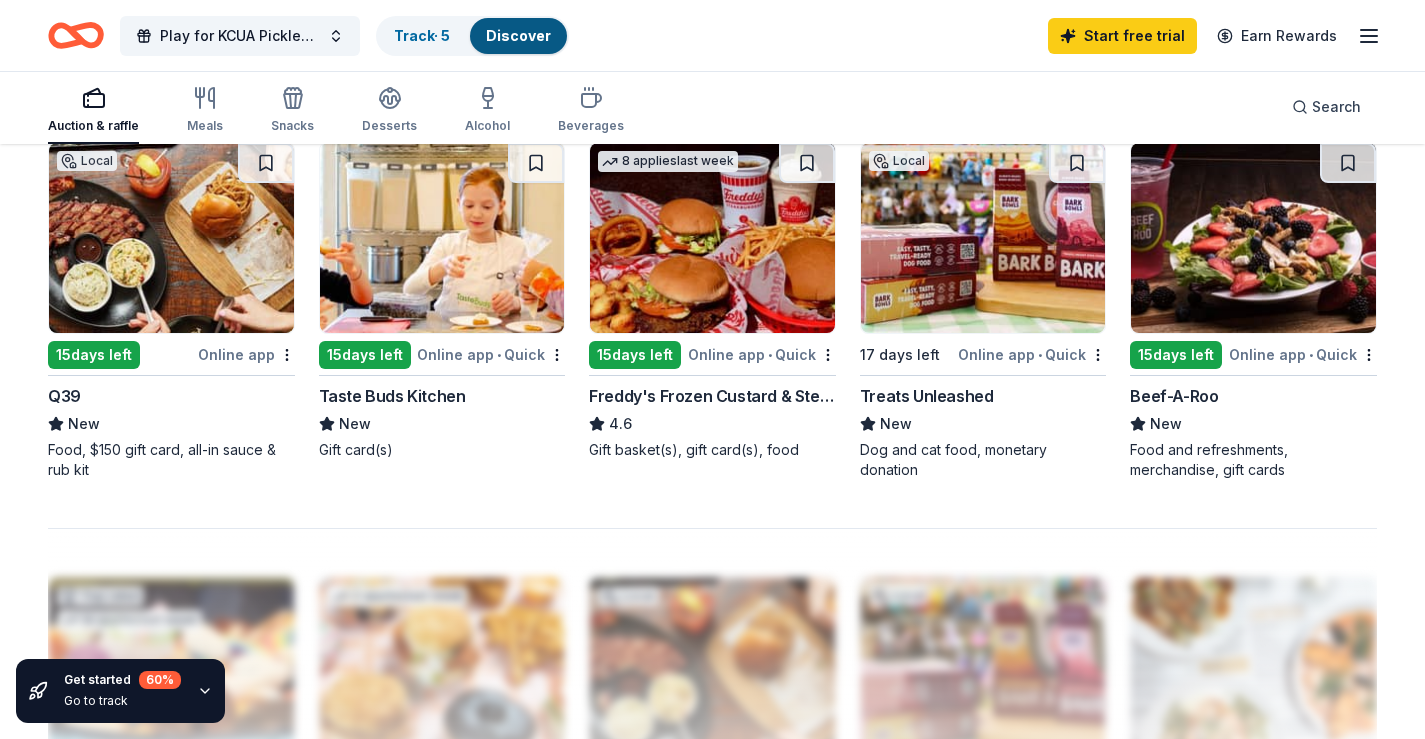 scroll, scrollTop: 1400, scrollLeft: 0, axis: vertical 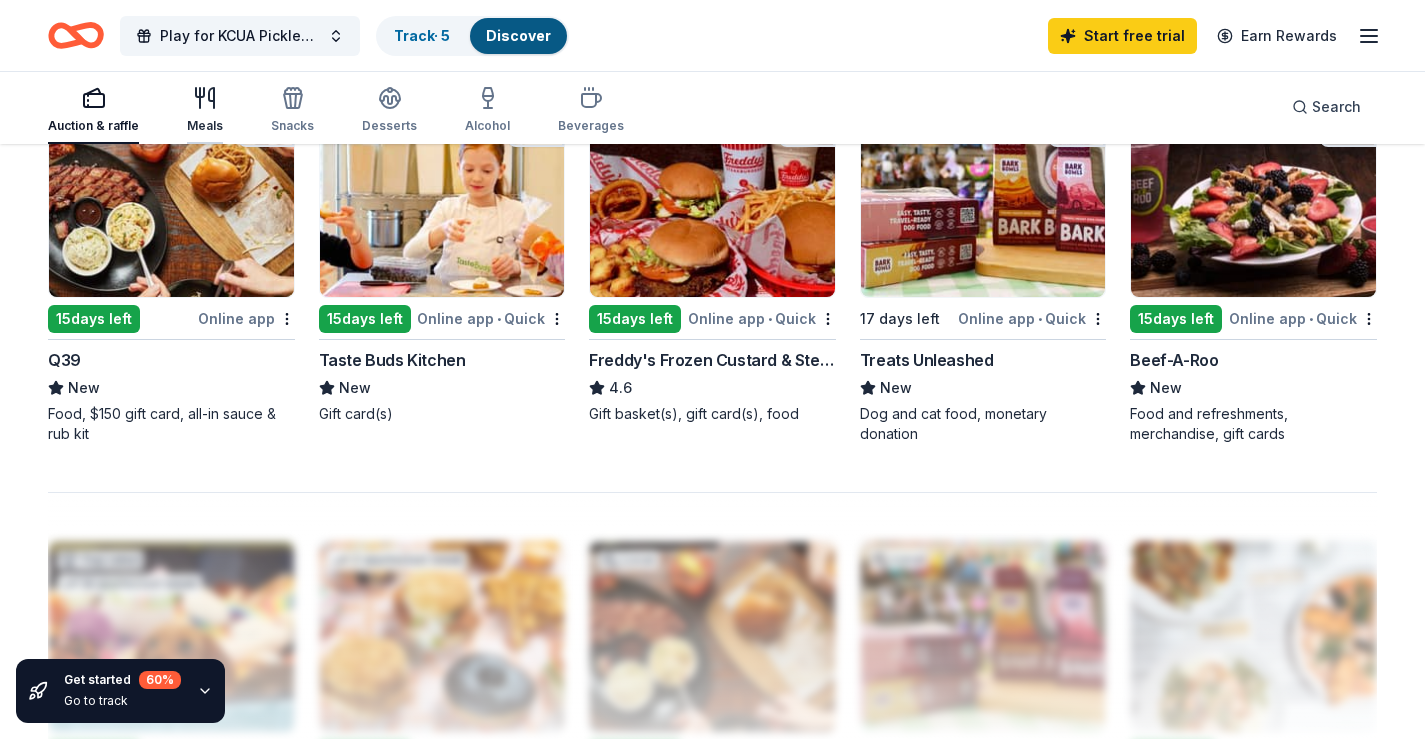 click 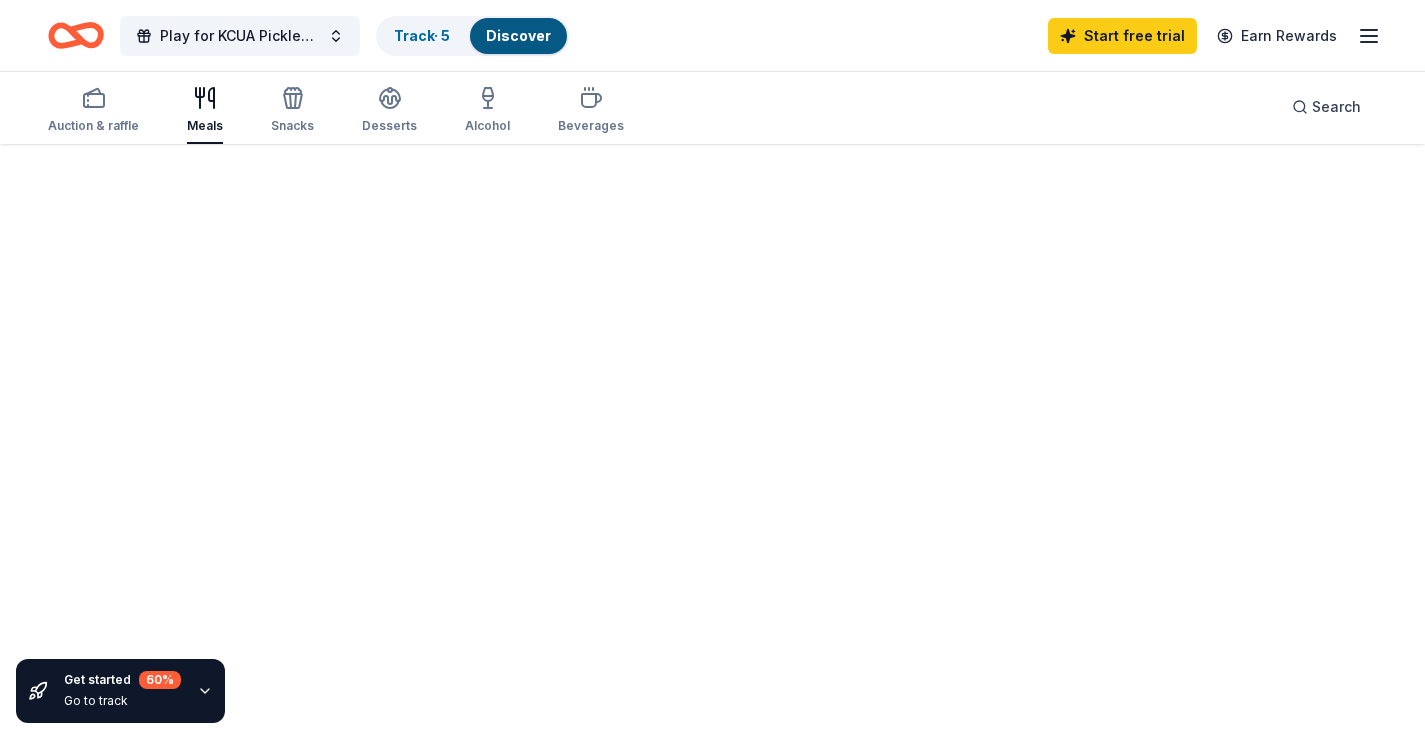 scroll, scrollTop: 0, scrollLeft: 0, axis: both 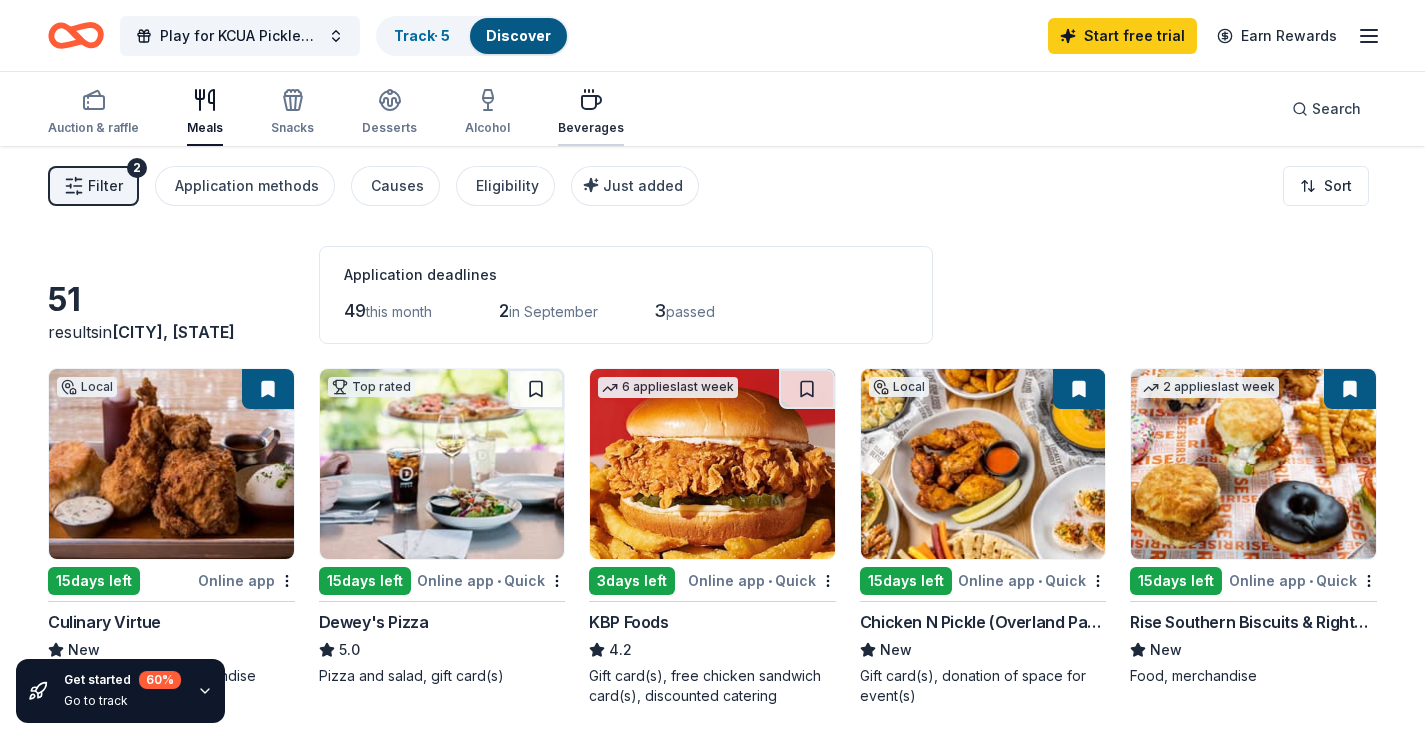 click 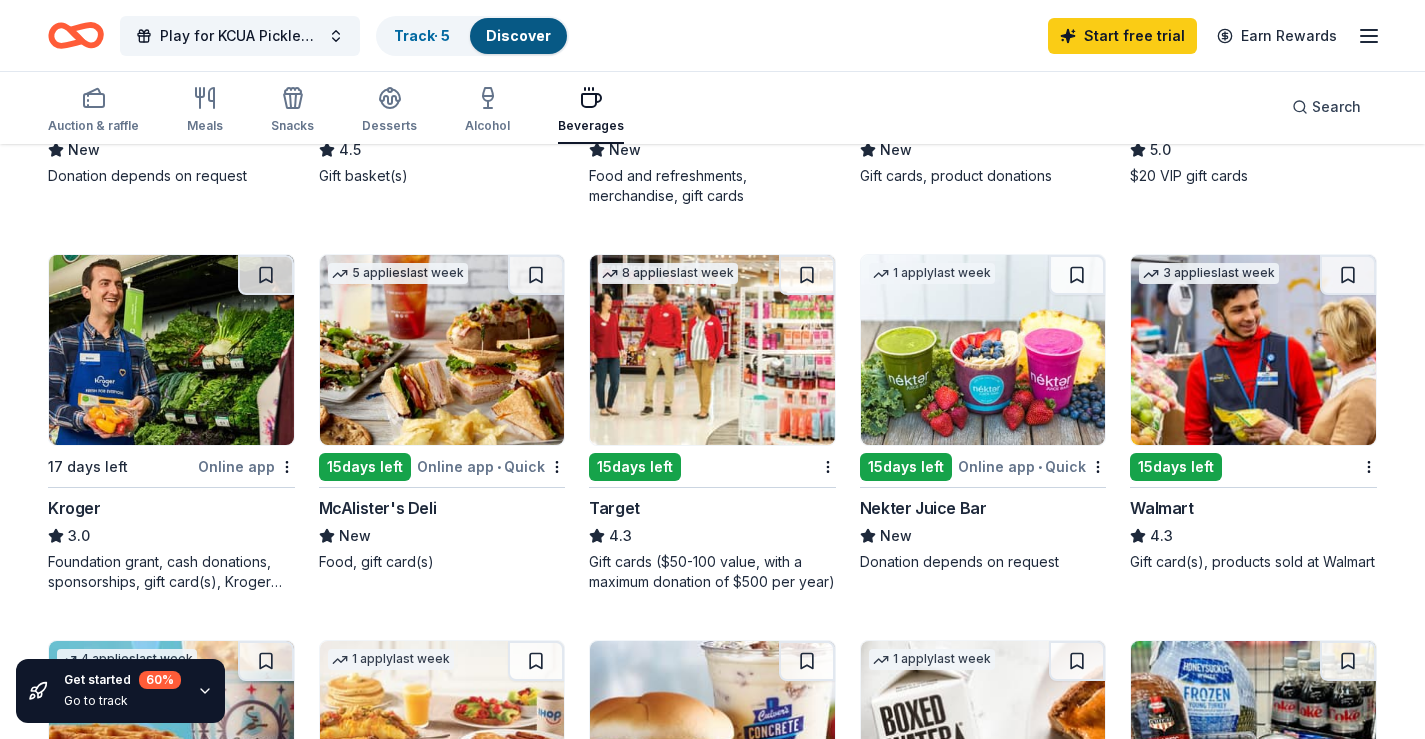 scroll, scrollTop: 600, scrollLeft: 0, axis: vertical 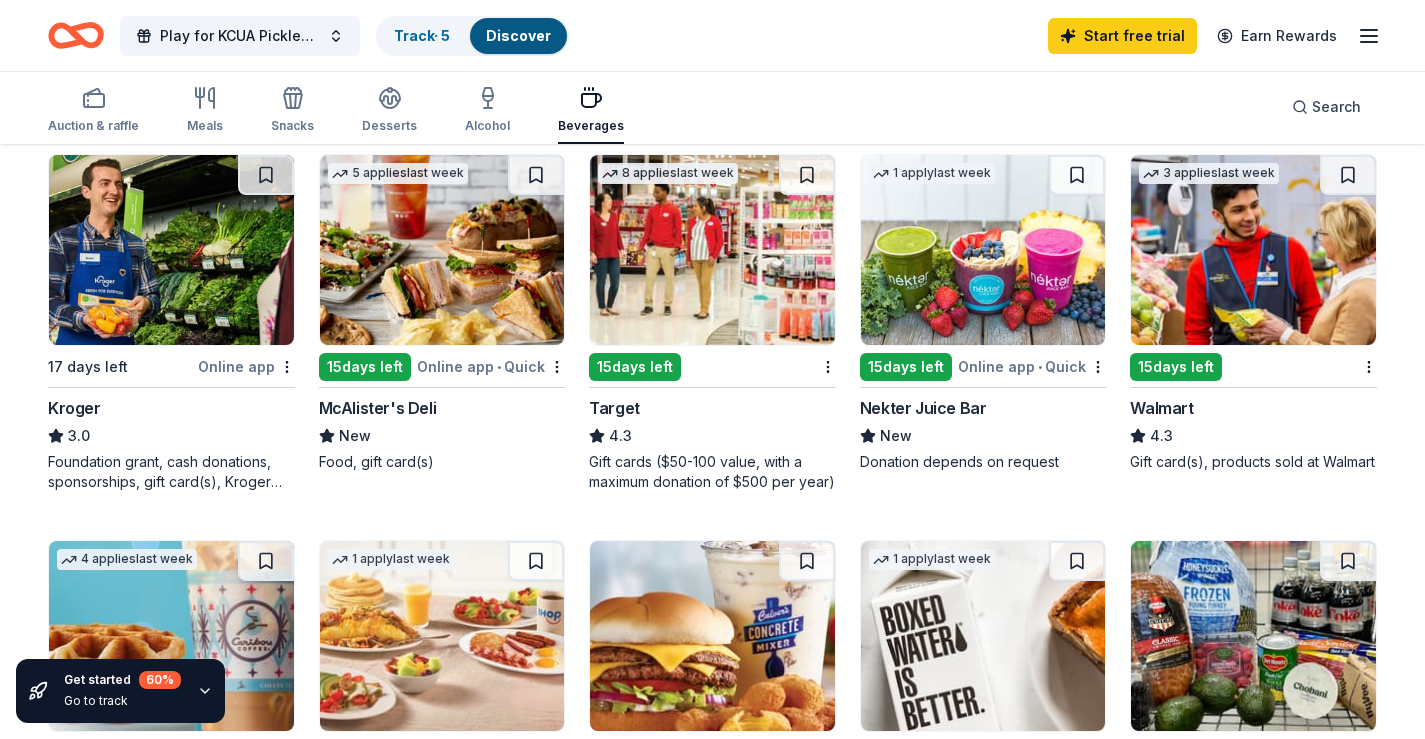 click at bounding box center [442, 250] 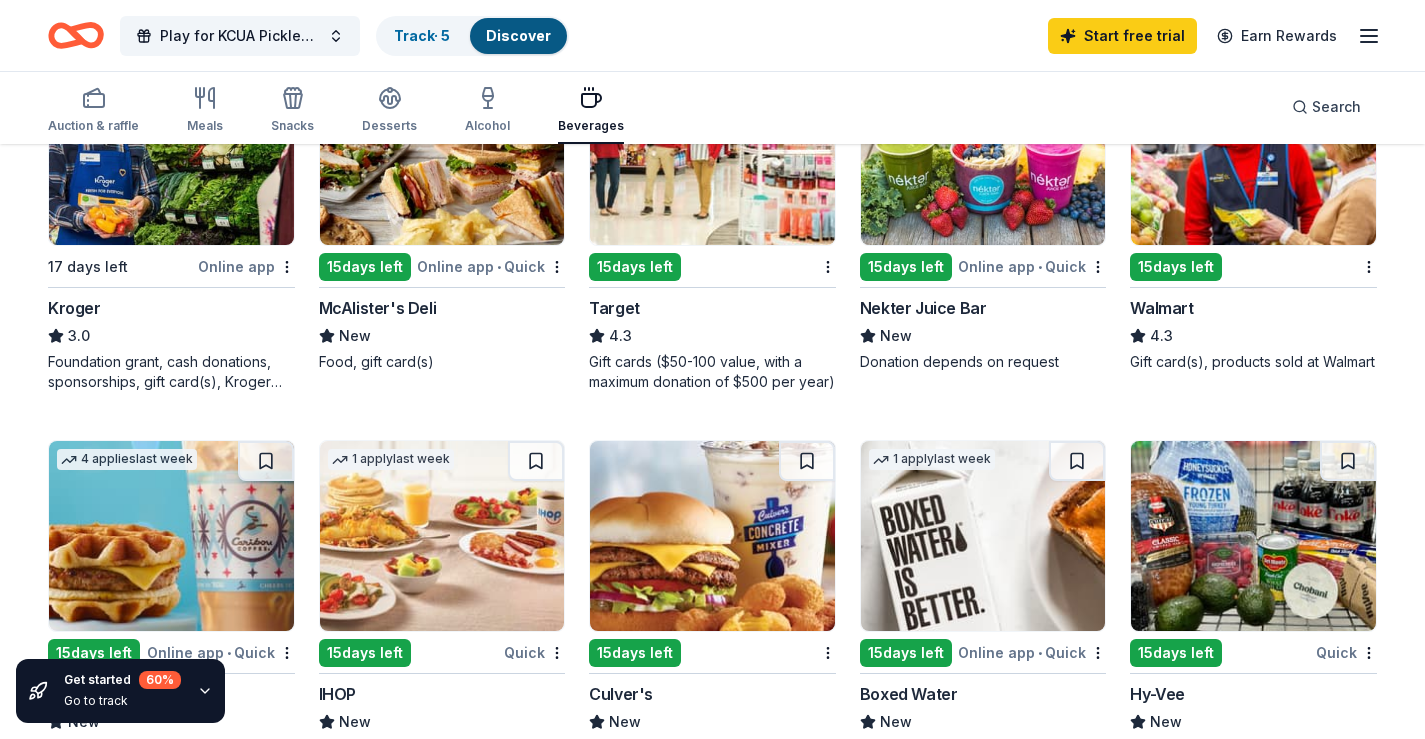 click at bounding box center [983, 150] 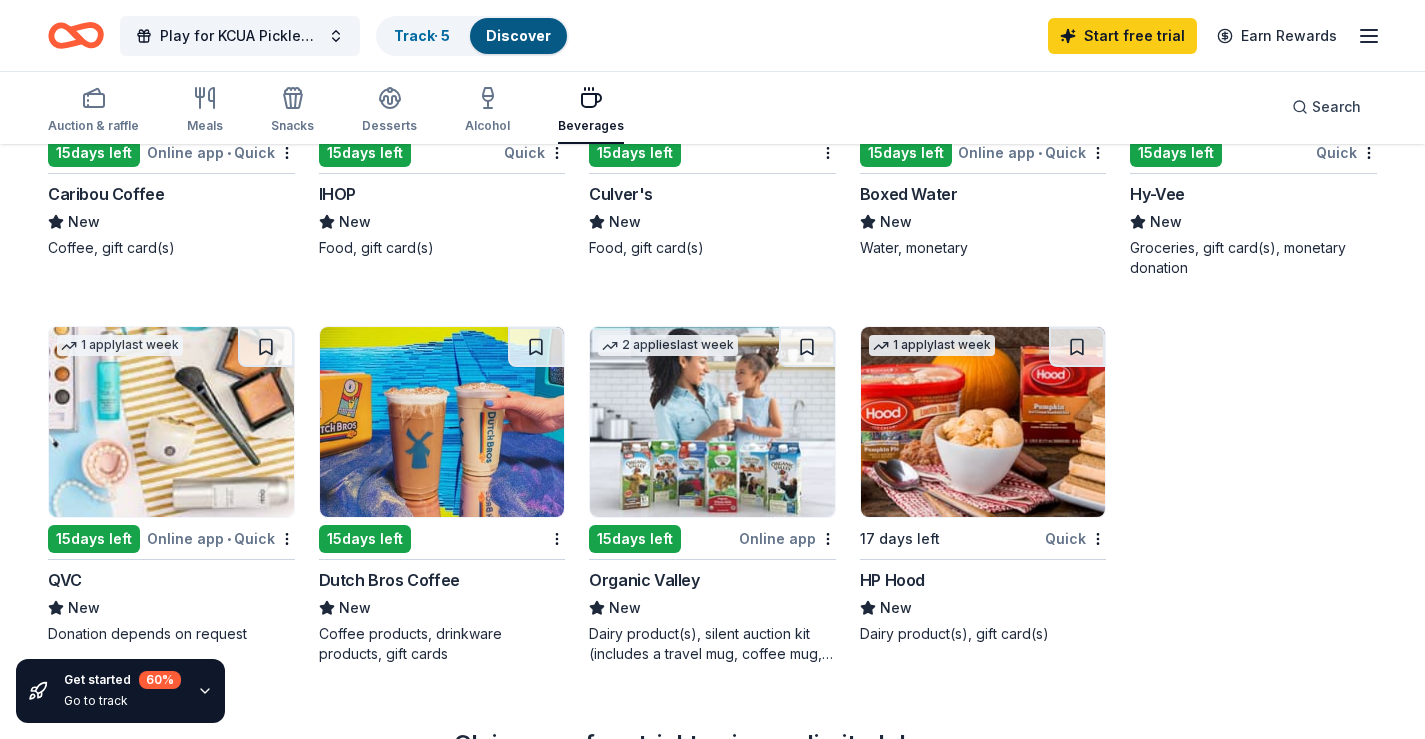 scroll, scrollTop: 1300, scrollLeft: 0, axis: vertical 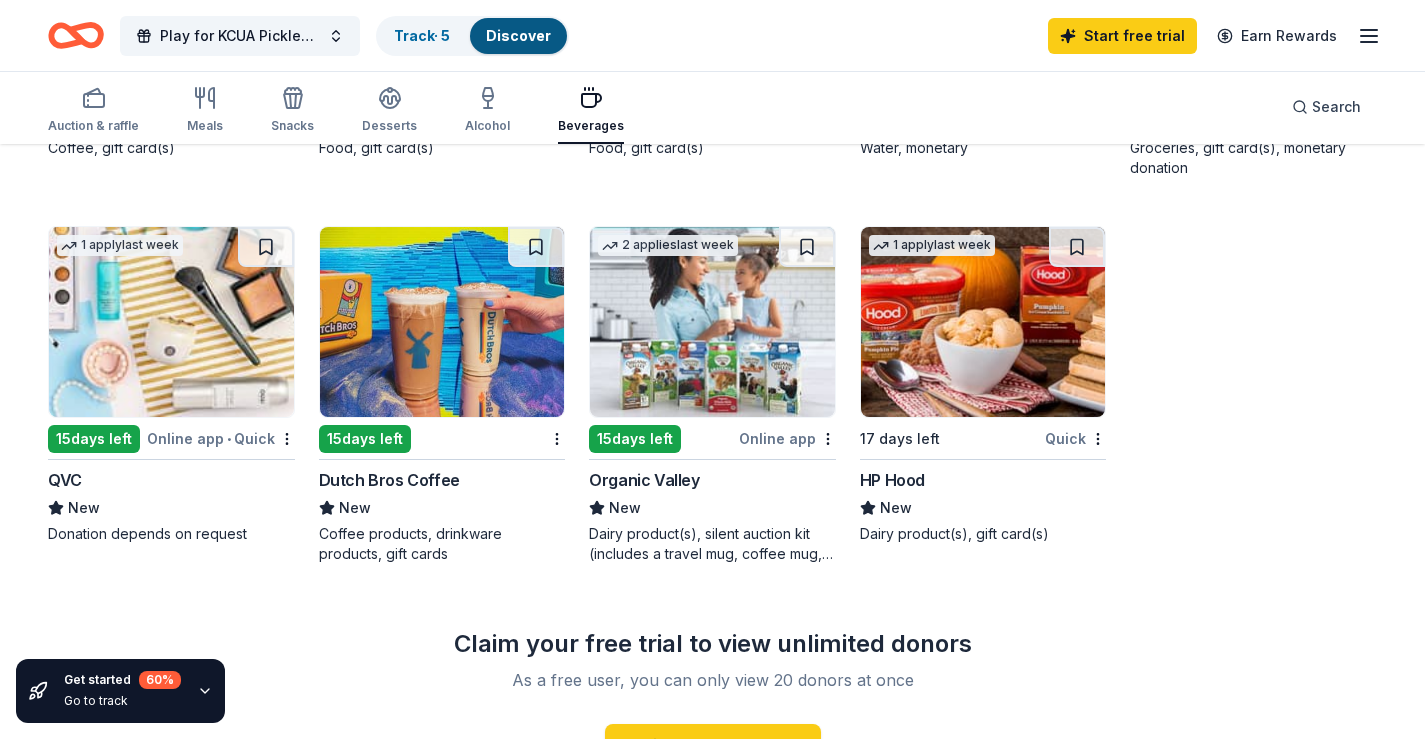 click at bounding box center [442, 322] 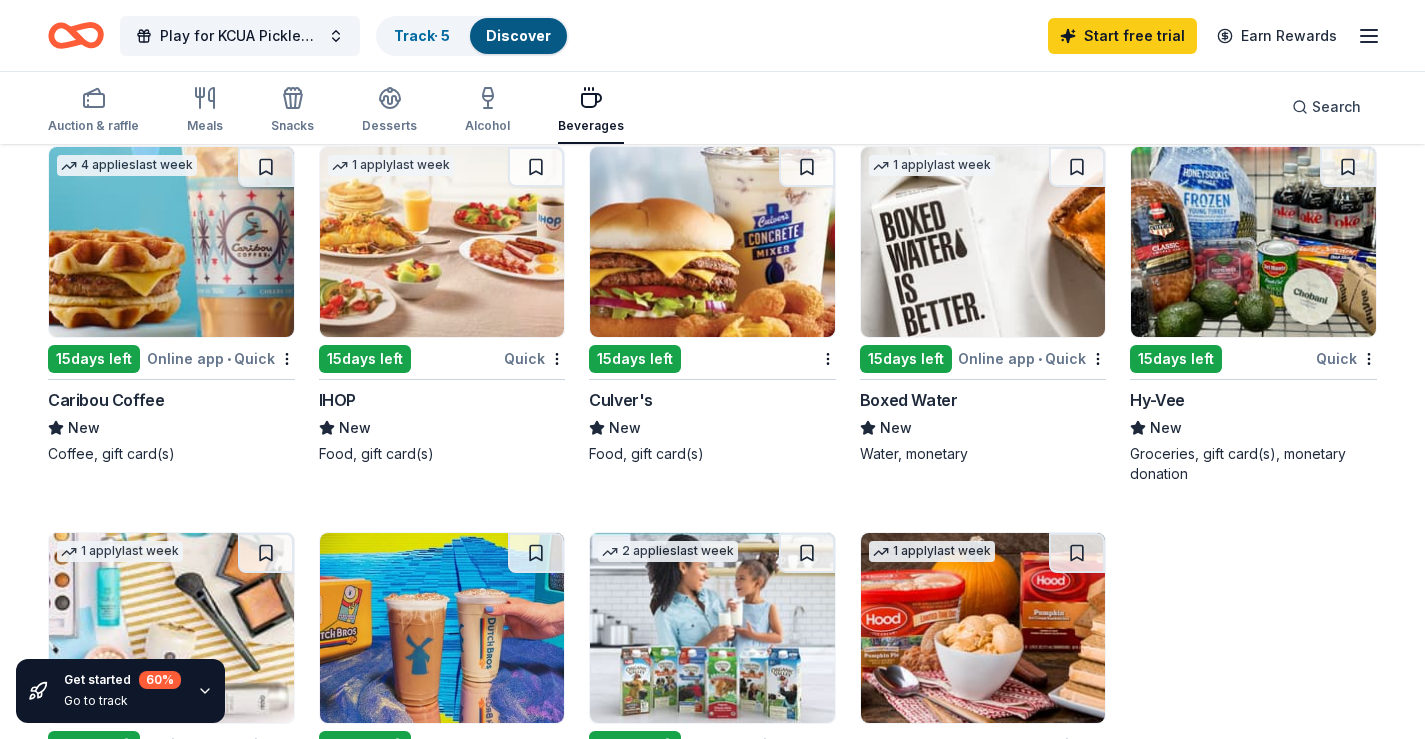 scroll, scrollTop: 900, scrollLeft: 0, axis: vertical 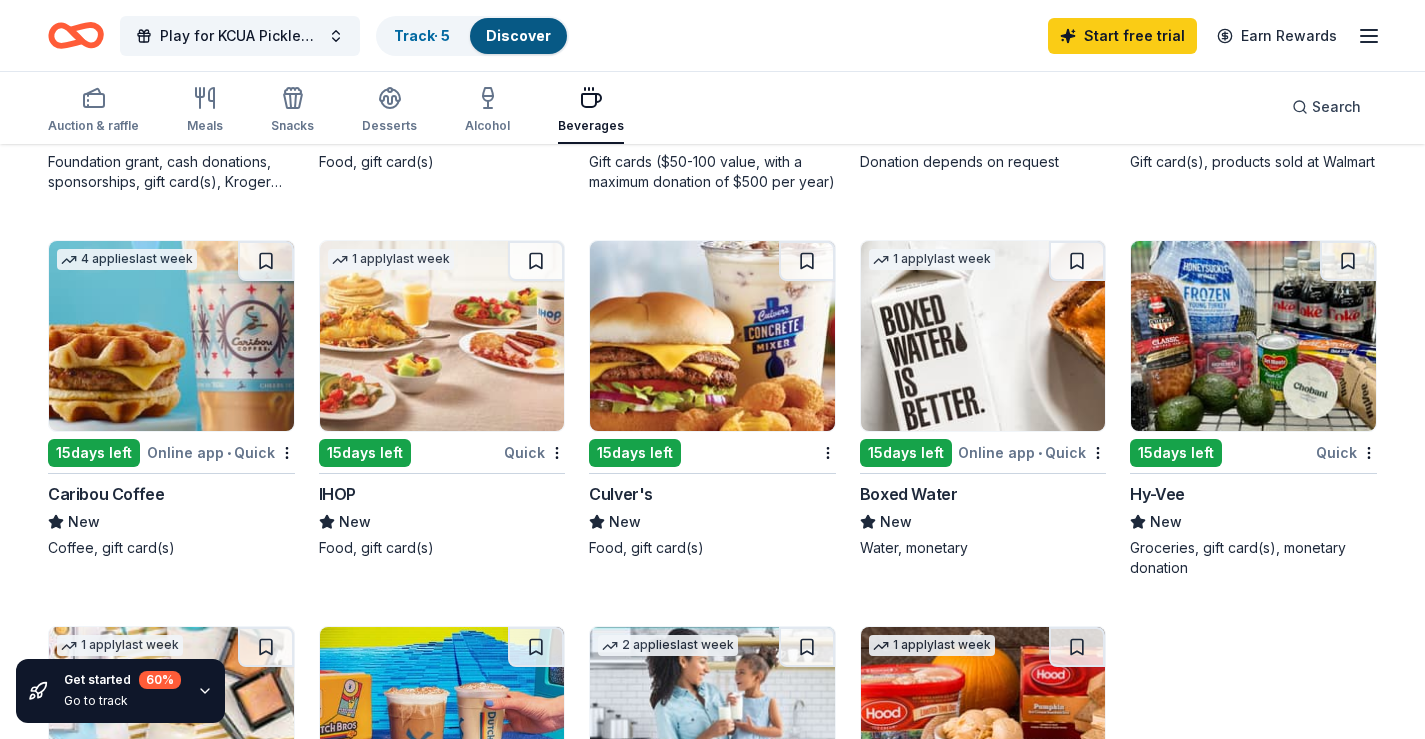 click at bounding box center (171, 336) 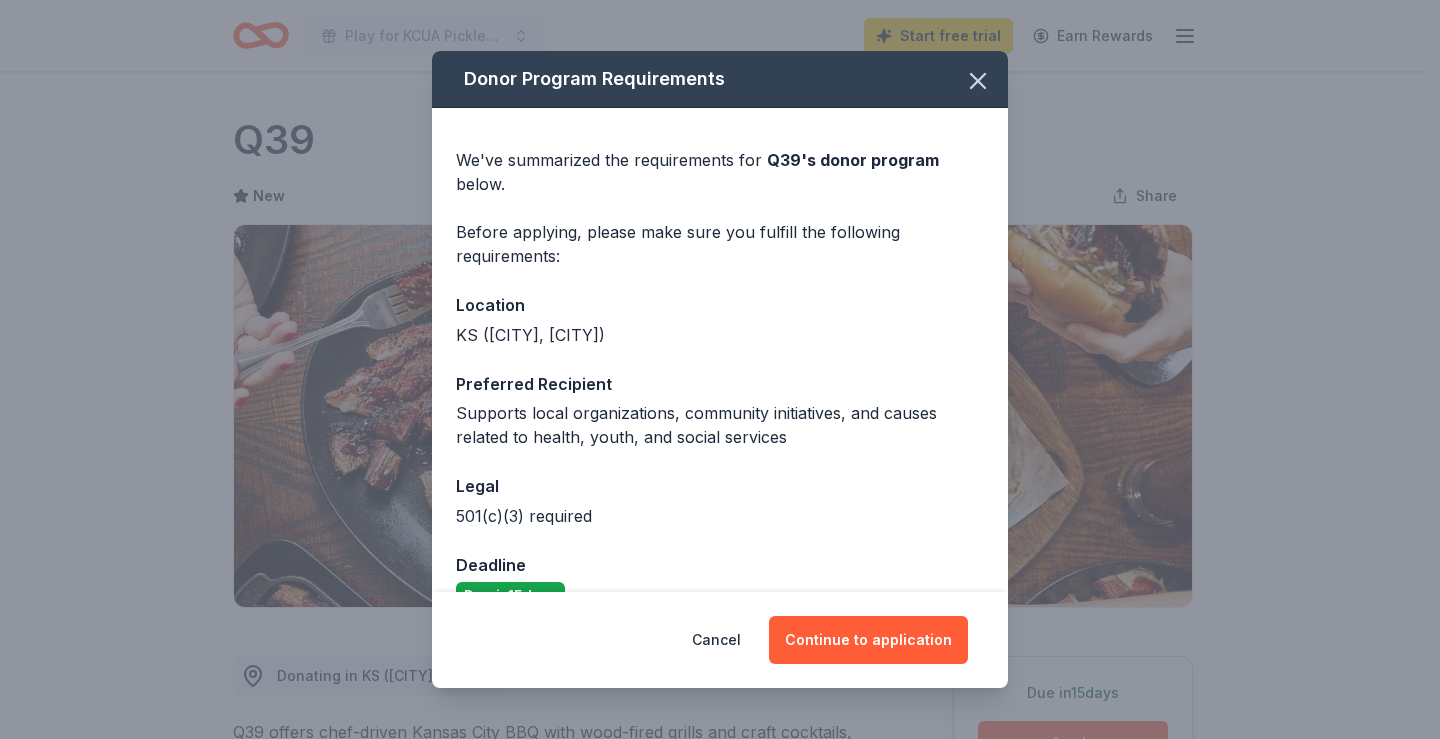 scroll, scrollTop: 300, scrollLeft: 0, axis: vertical 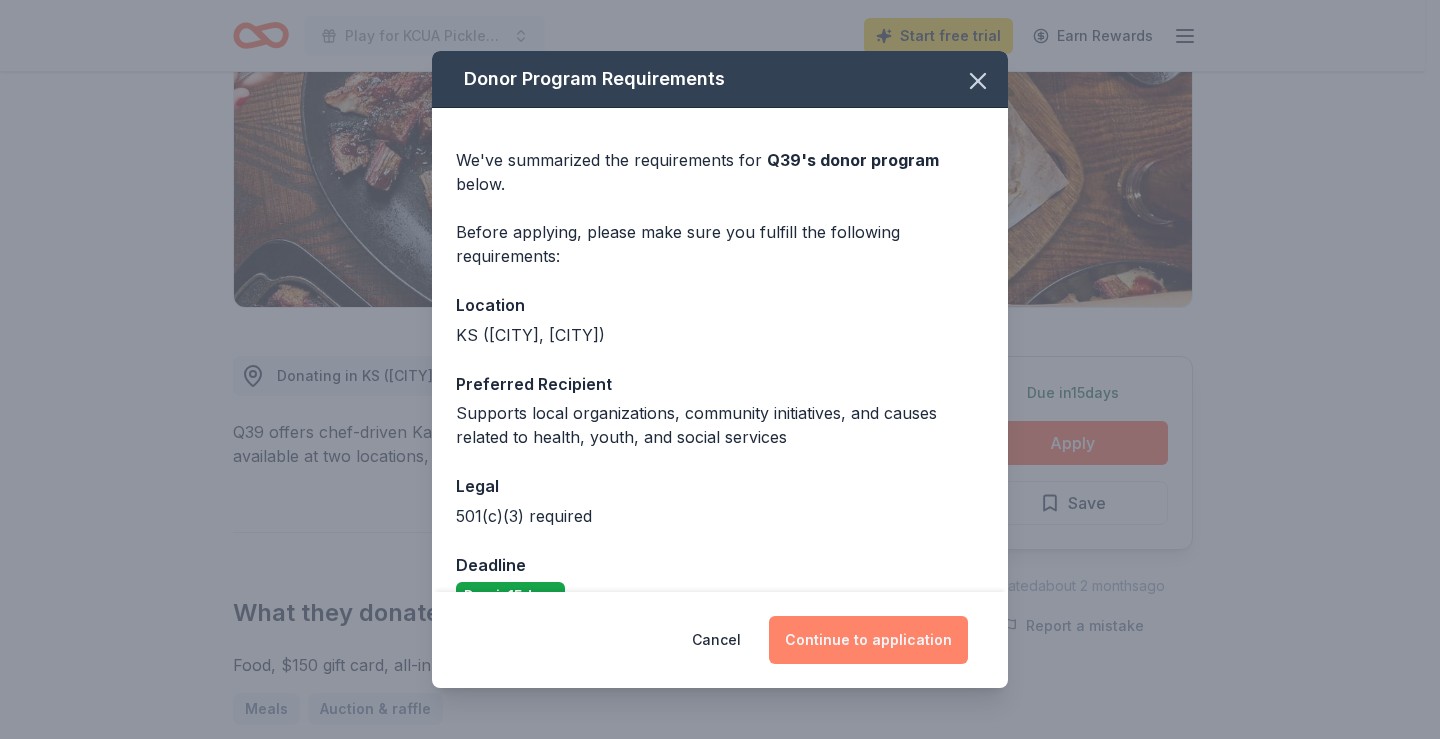 click on "Continue to application" at bounding box center [868, 640] 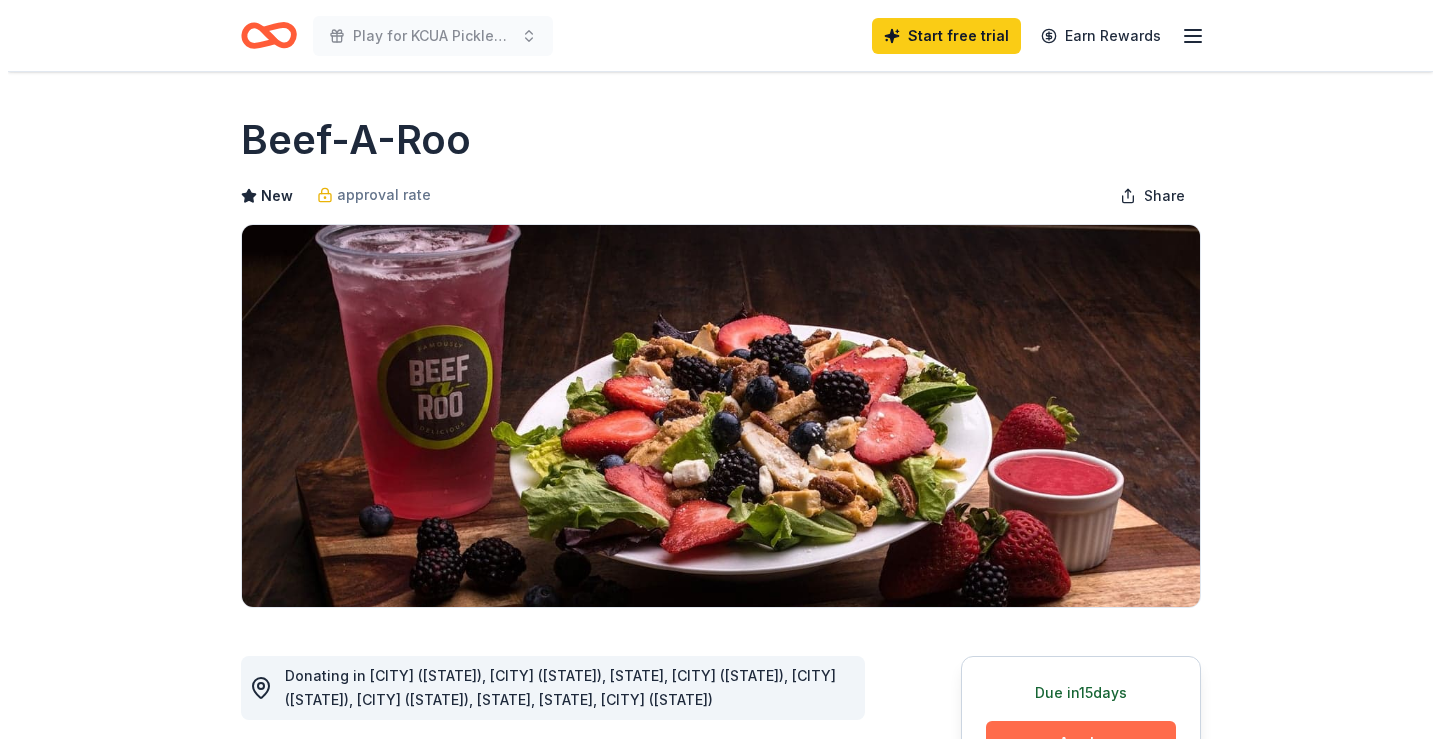 scroll, scrollTop: 300, scrollLeft: 0, axis: vertical 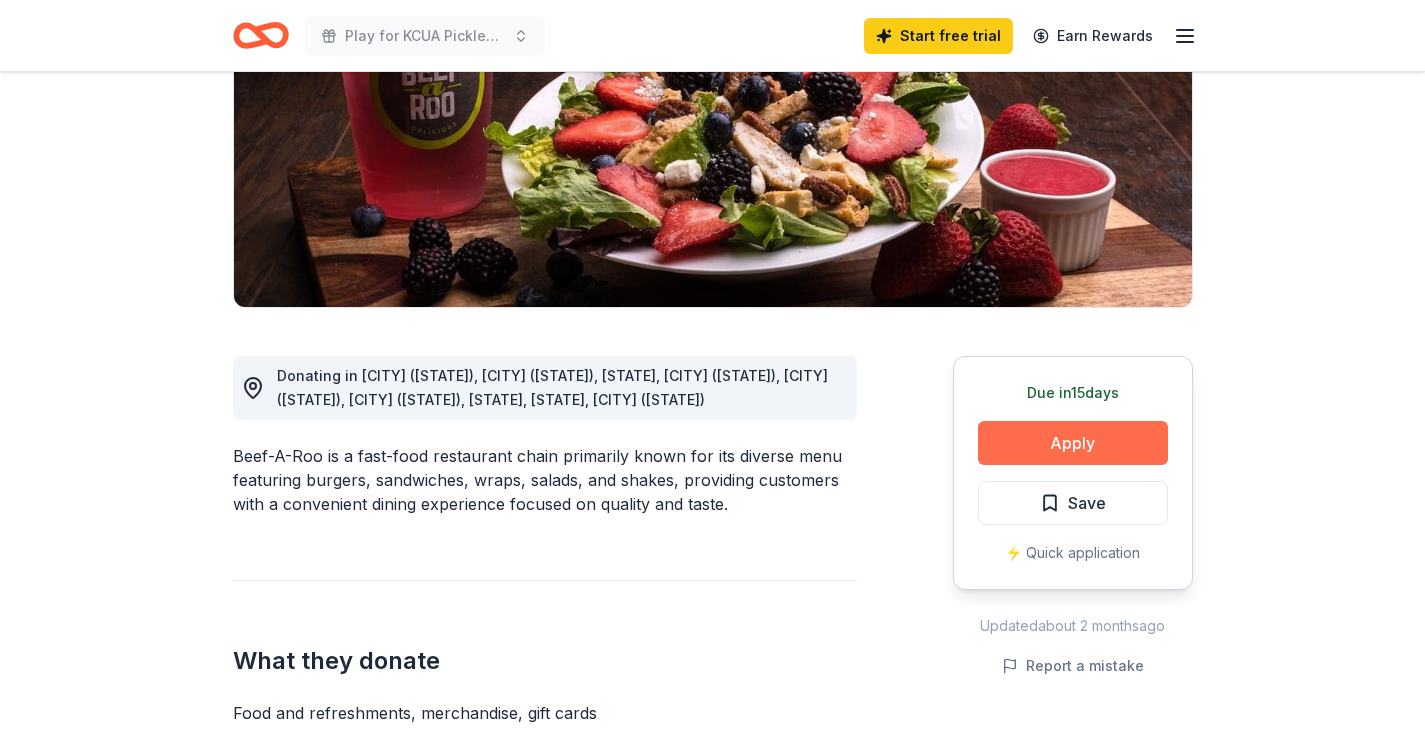 click on "Apply" at bounding box center [1073, 443] 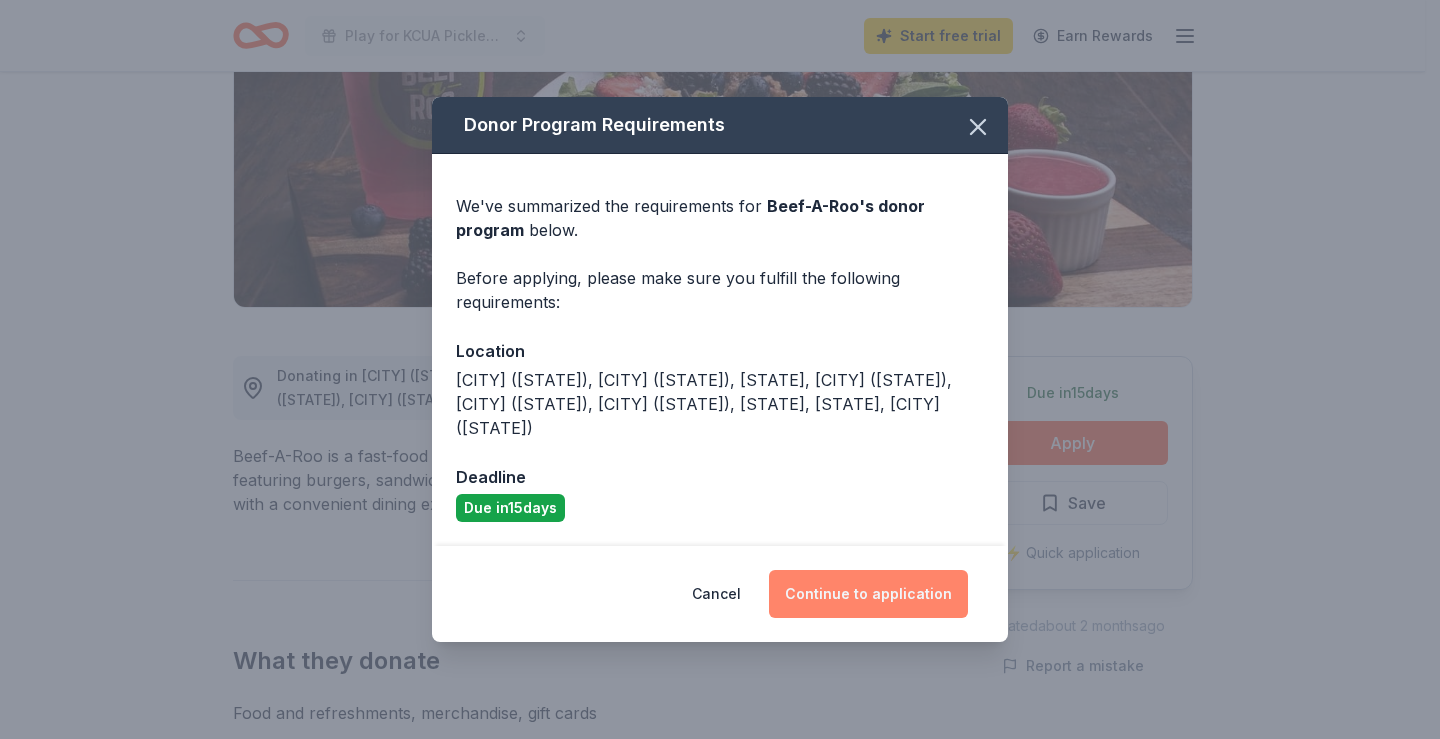 click on "Continue to application" at bounding box center (868, 594) 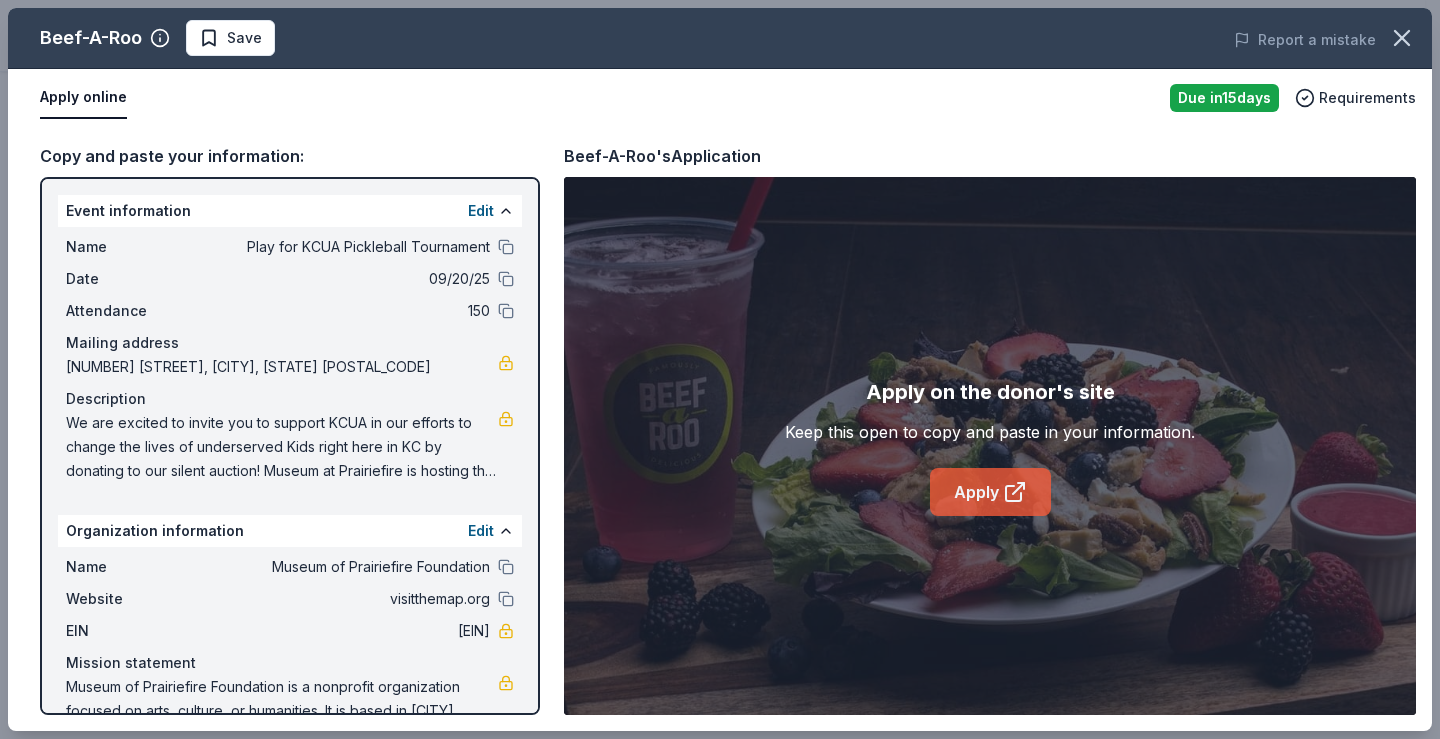 click on "Apply" at bounding box center [990, 492] 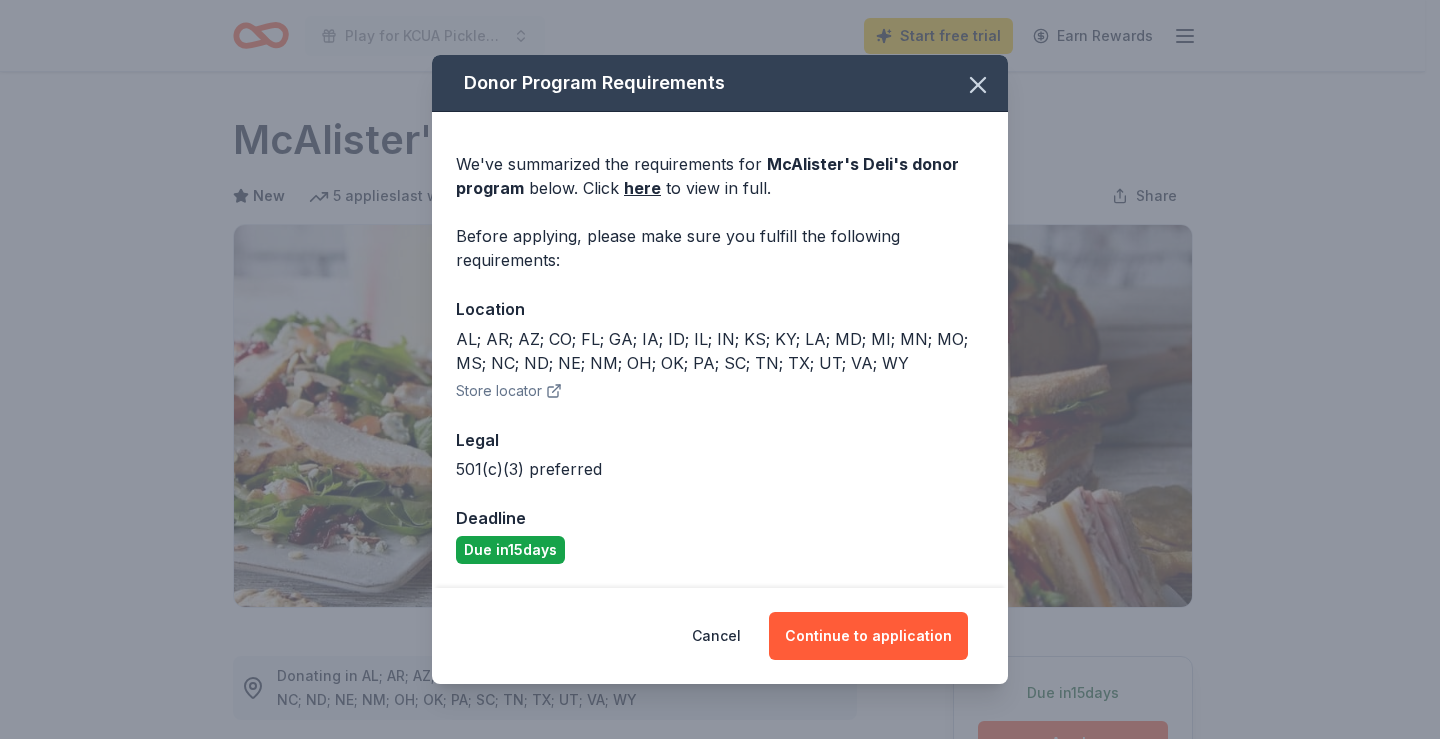 scroll, scrollTop: 200, scrollLeft: 0, axis: vertical 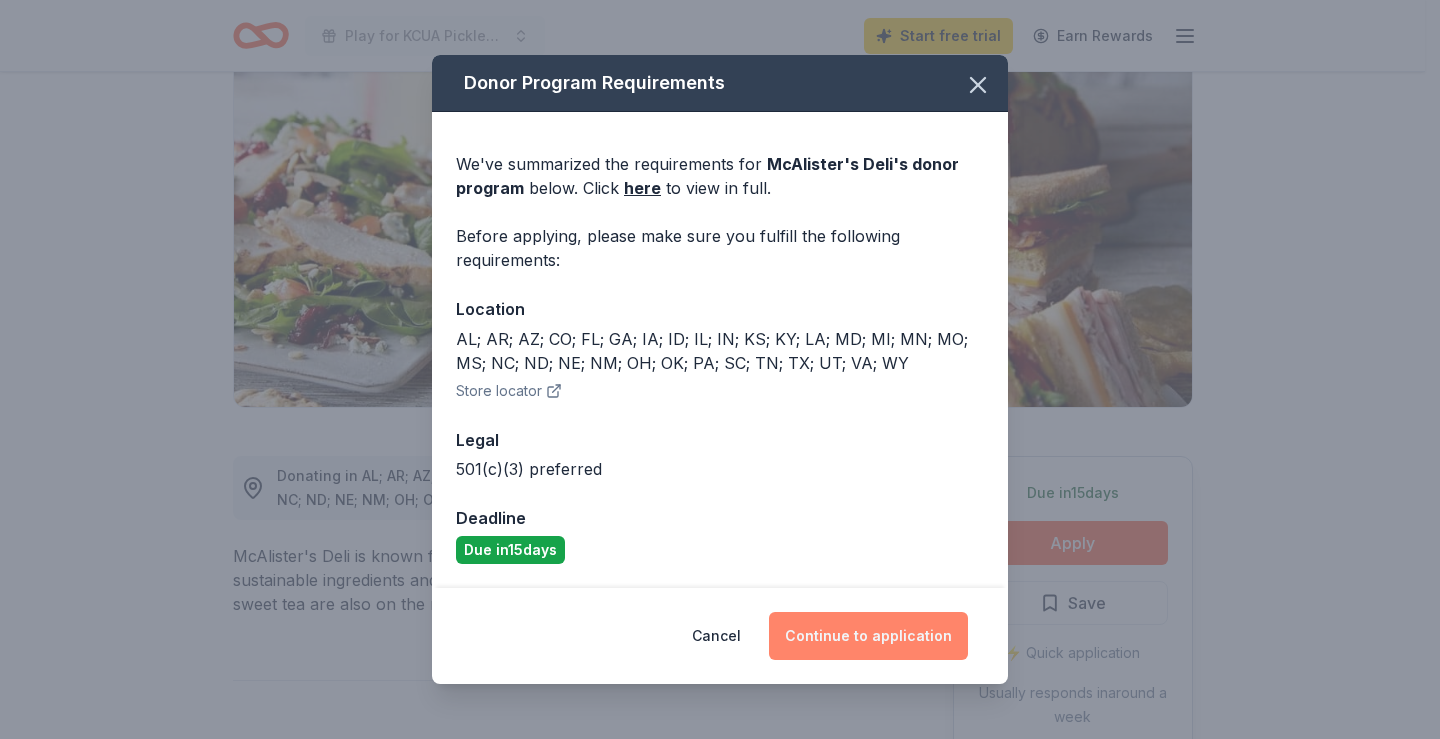 click on "Continue to application" at bounding box center [868, 636] 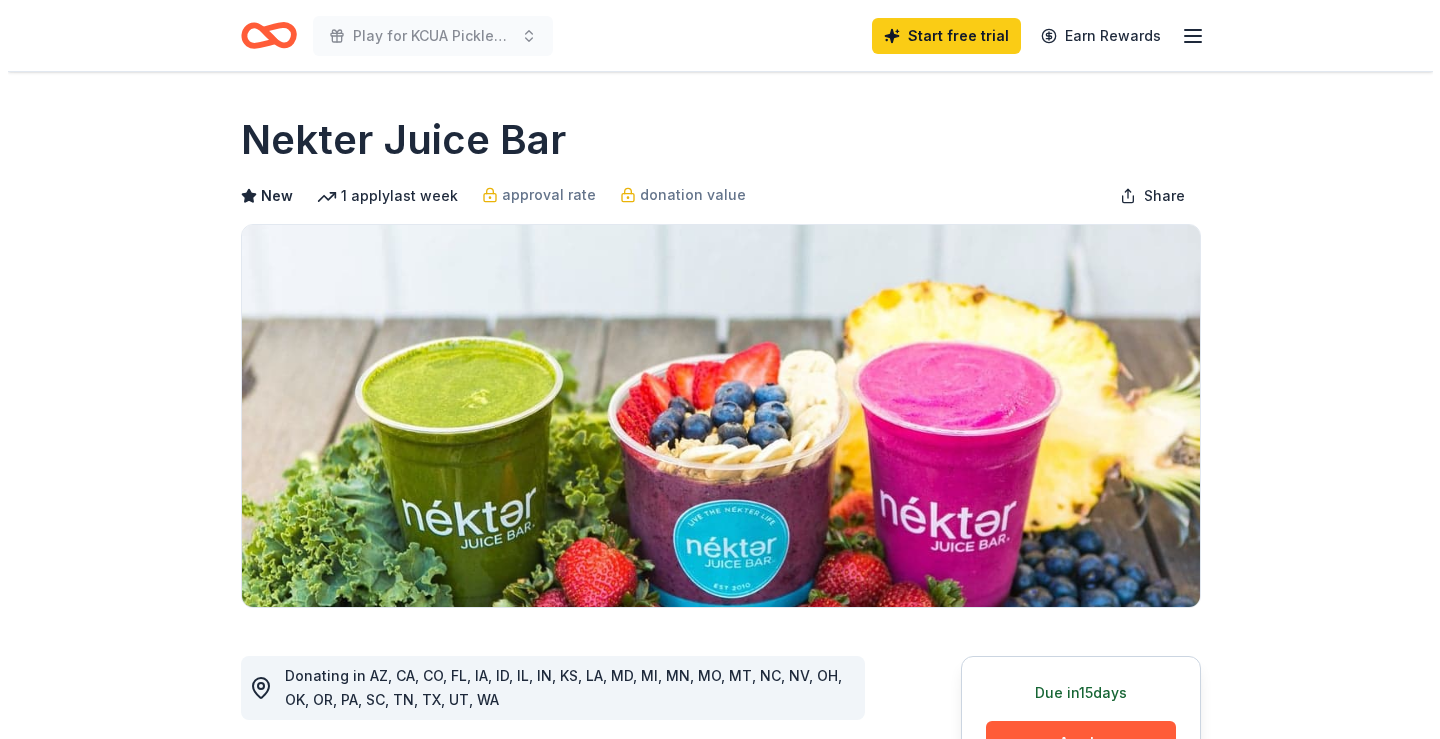 scroll, scrollTop: 200, scrollLeft: 0, axis: vertical 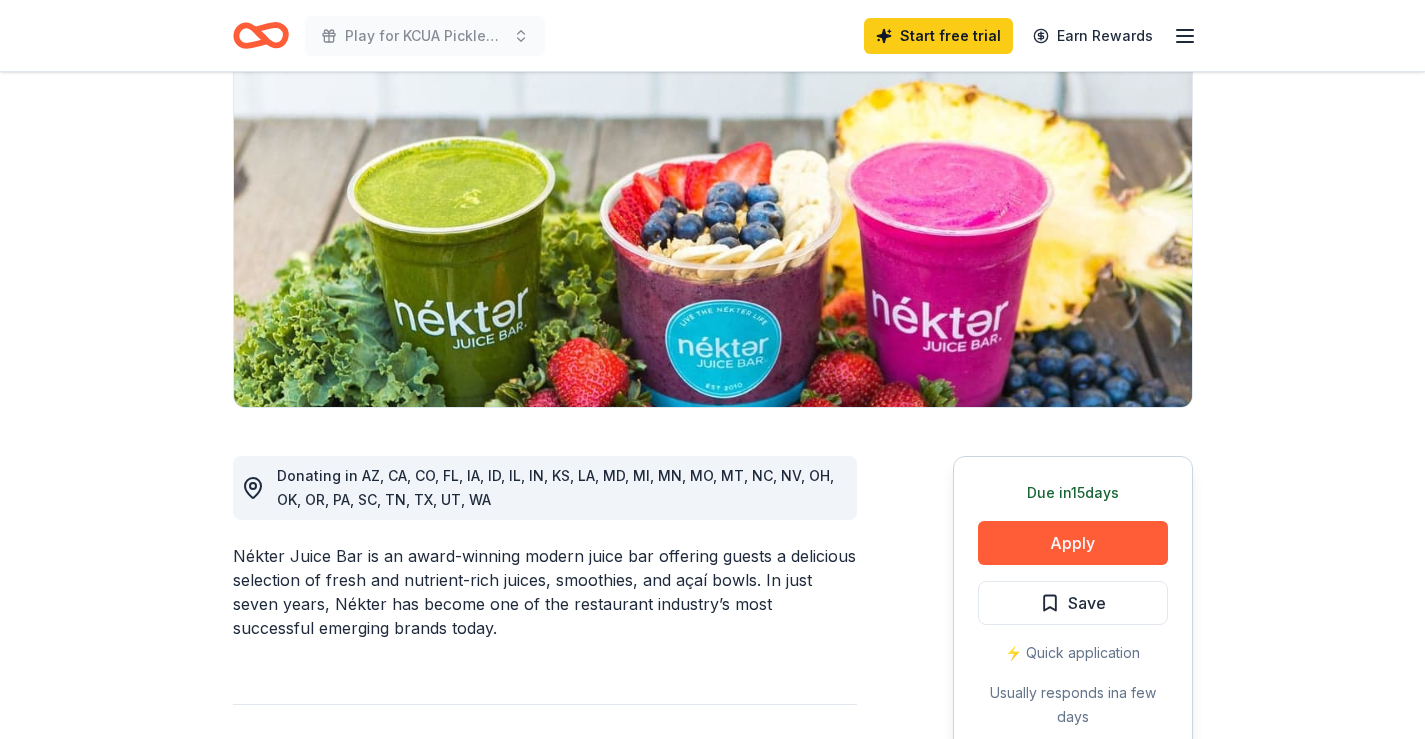 click on "Apply" at bounding box center [1073, 543] 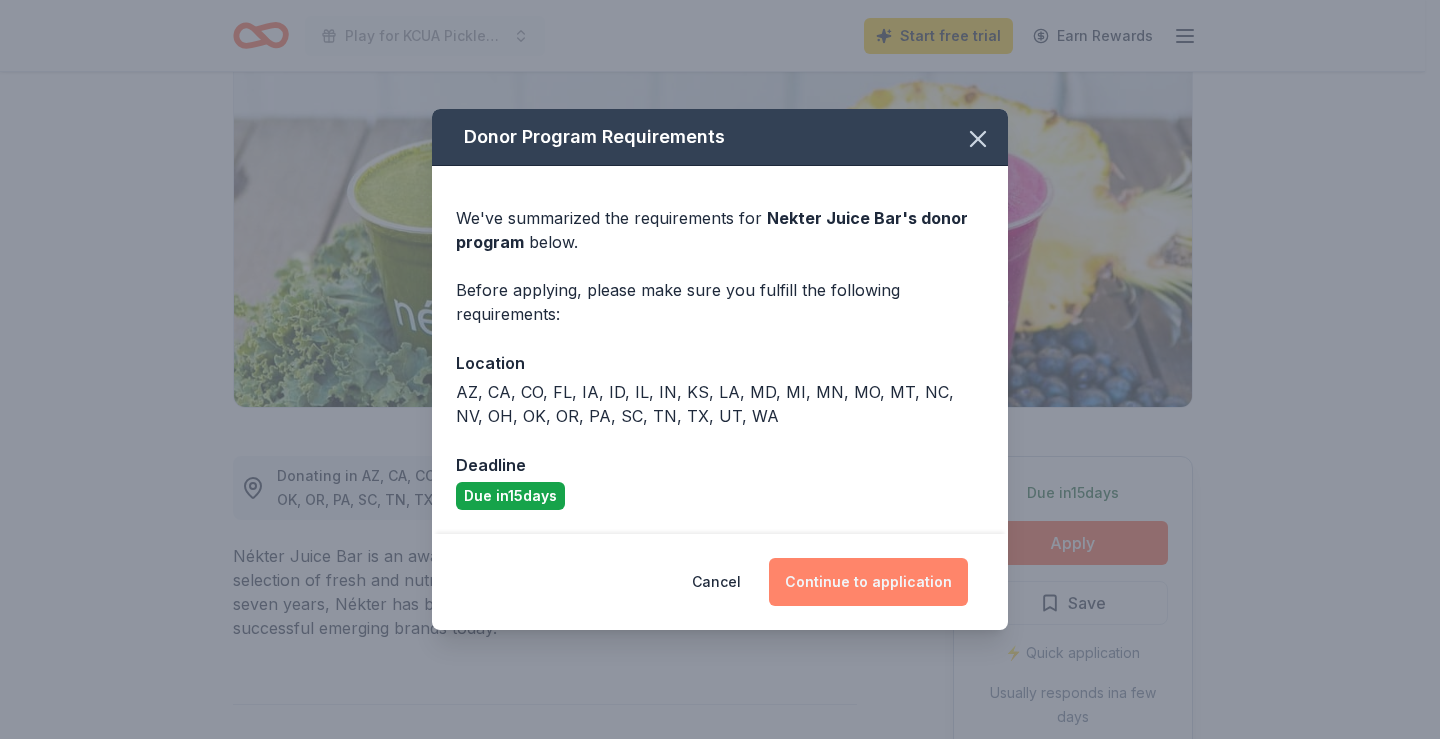 click on "Continue to application" at bounding box center [868, 582] 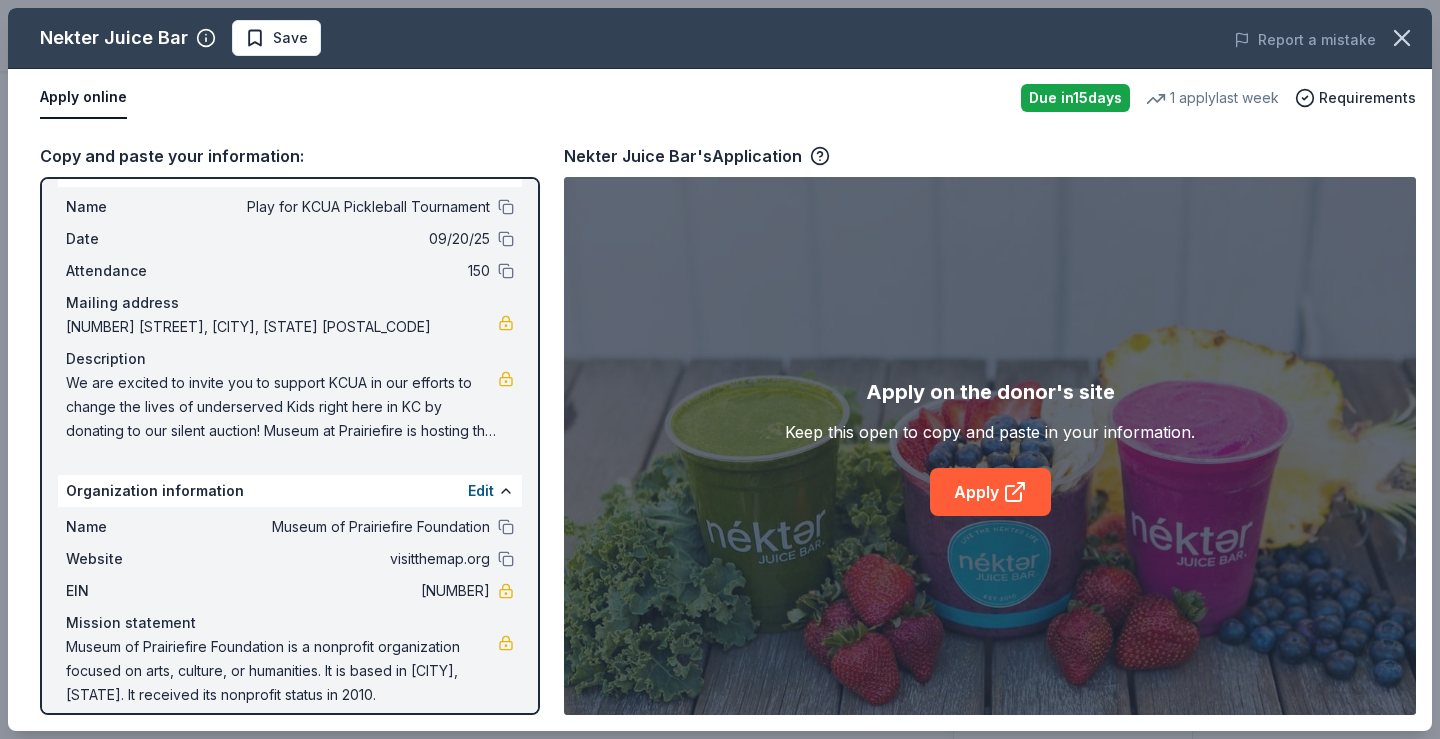 scroll, scrollTop: 58, scrollLeft: 0, axis: vertical 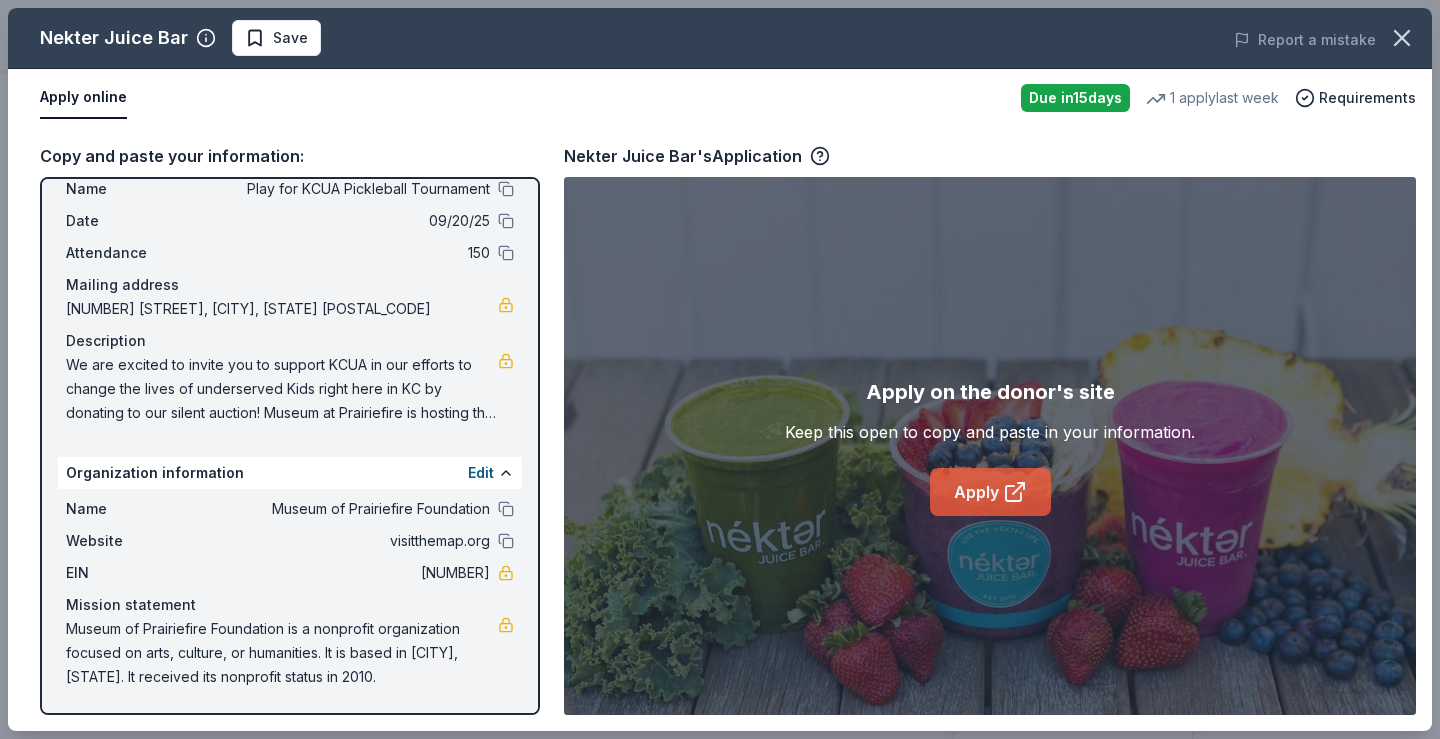 click on "Apply" at bounding box center [990, 492] 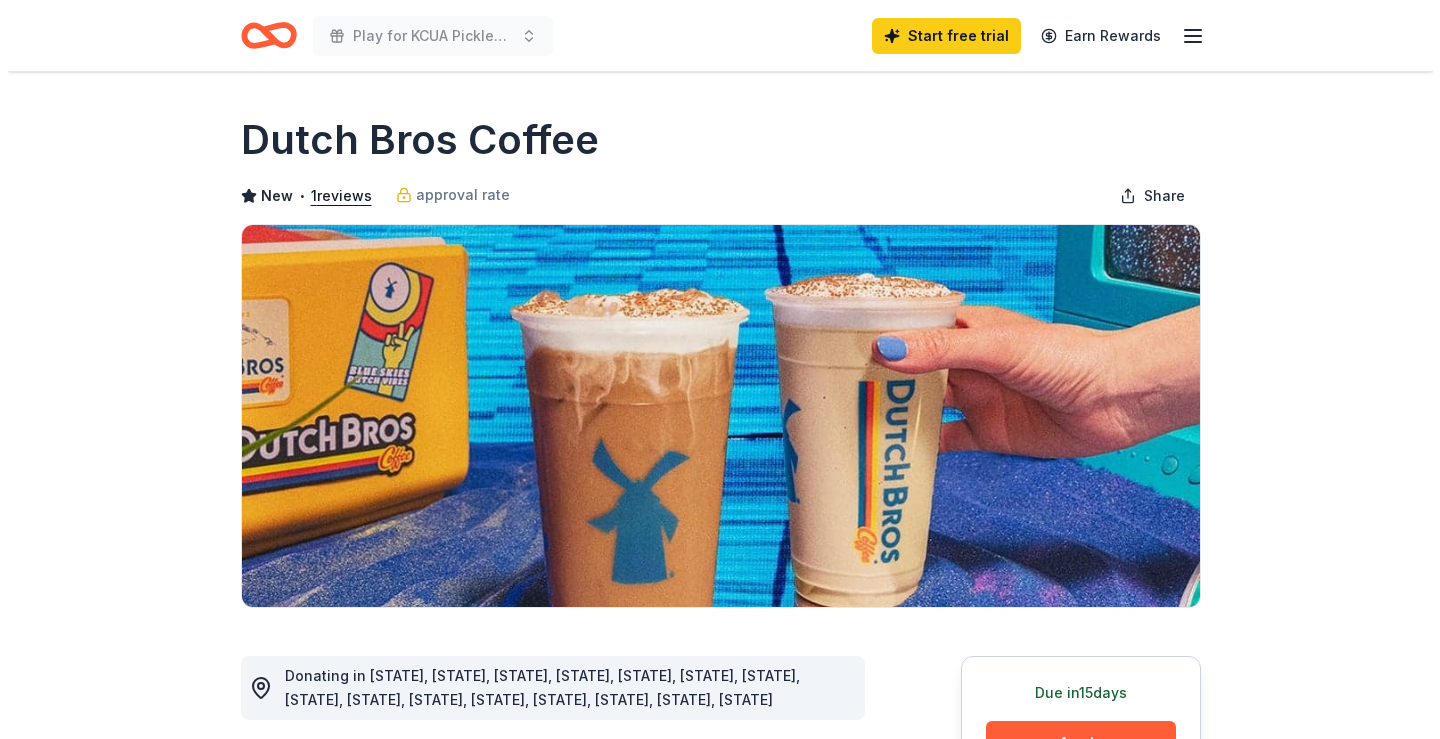scroll, scrollTop: 200, scrollLeft: 0, axis: vertical 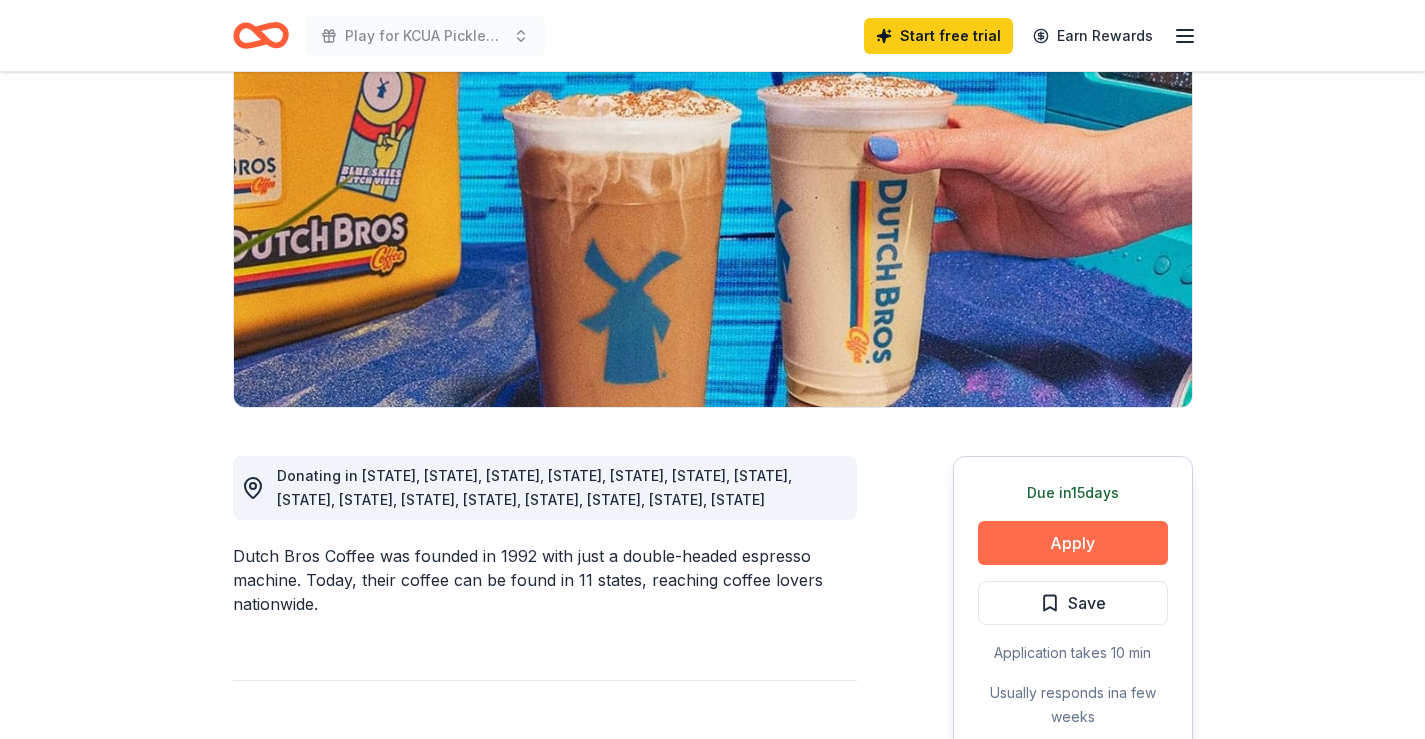 click on "Apply" at bounding box center [1073, 543] 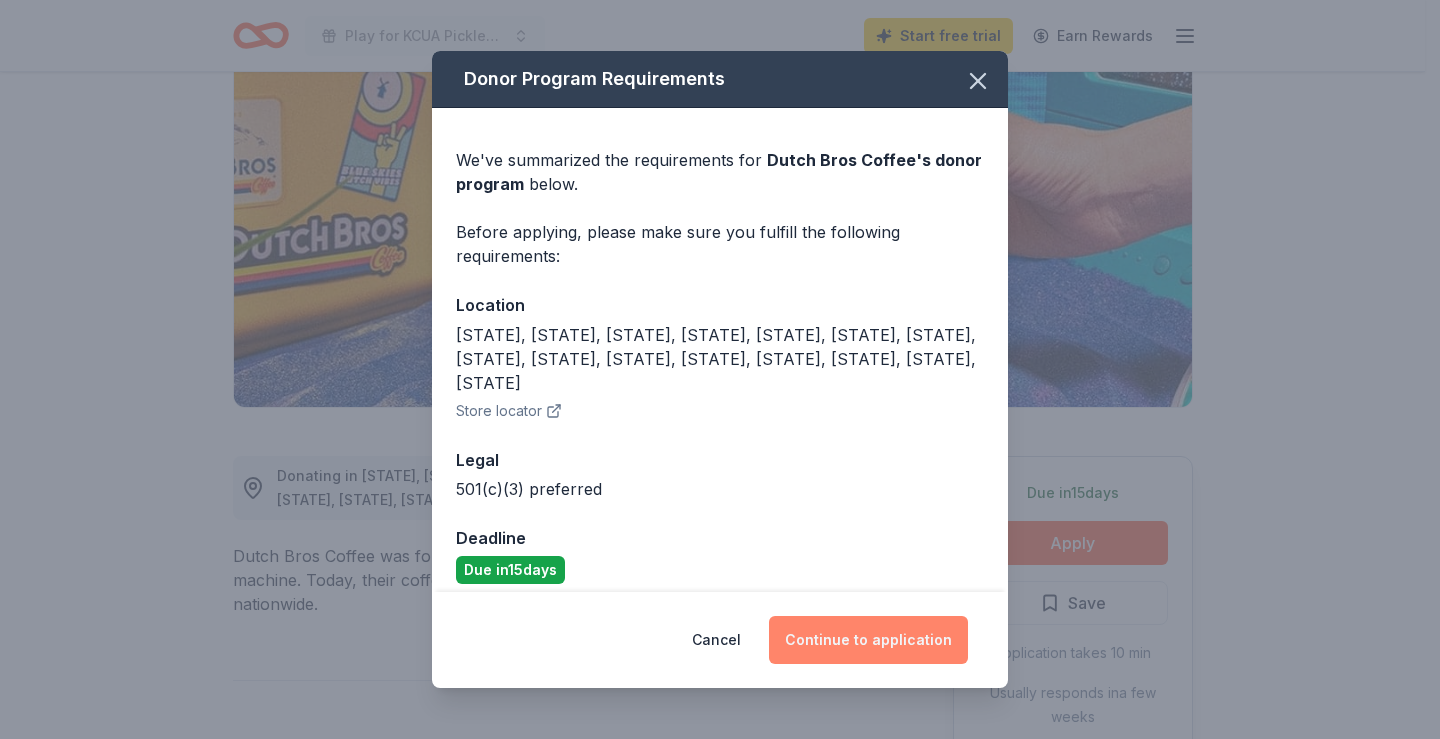 click on "Continue to application" at bounding box center (868, 640) 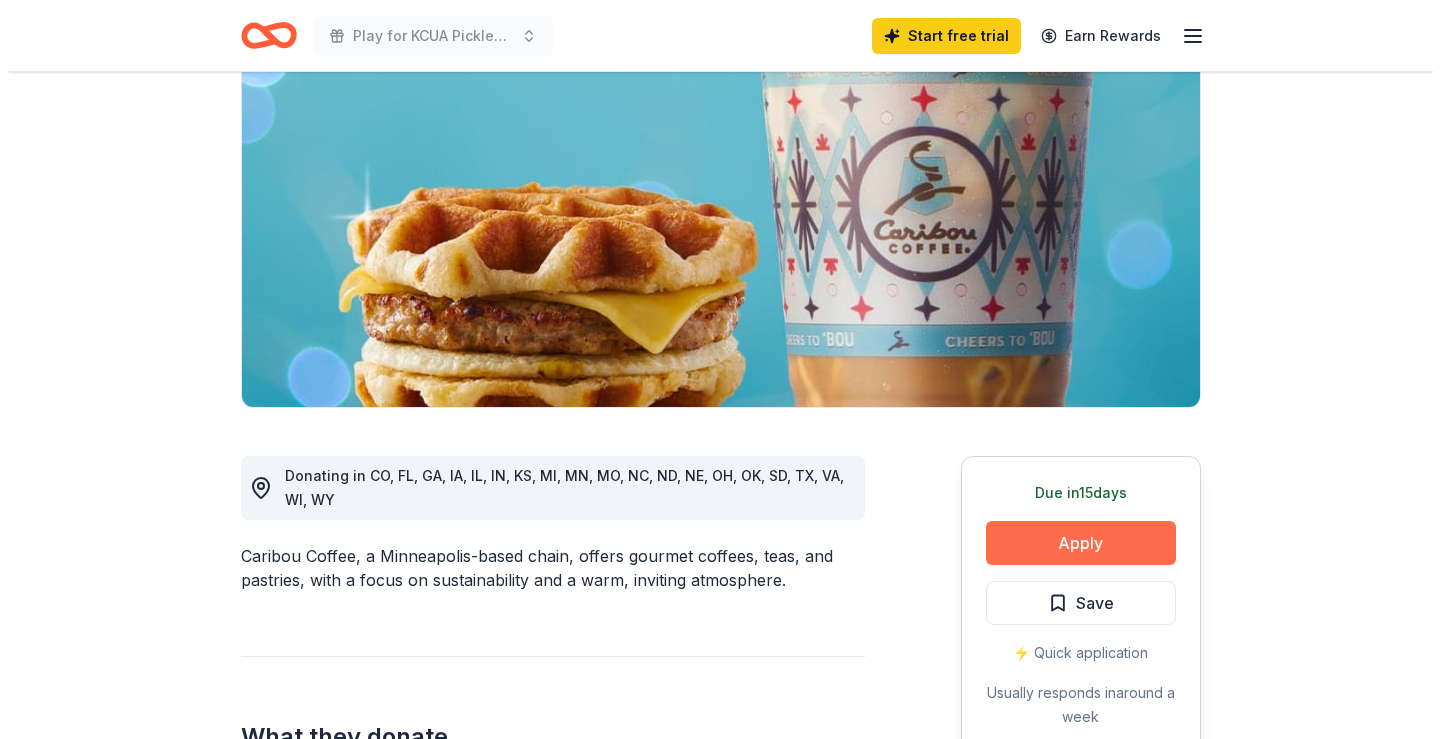 scroll, scrollTop: 200, scrollLeft: 0, axis: vertical 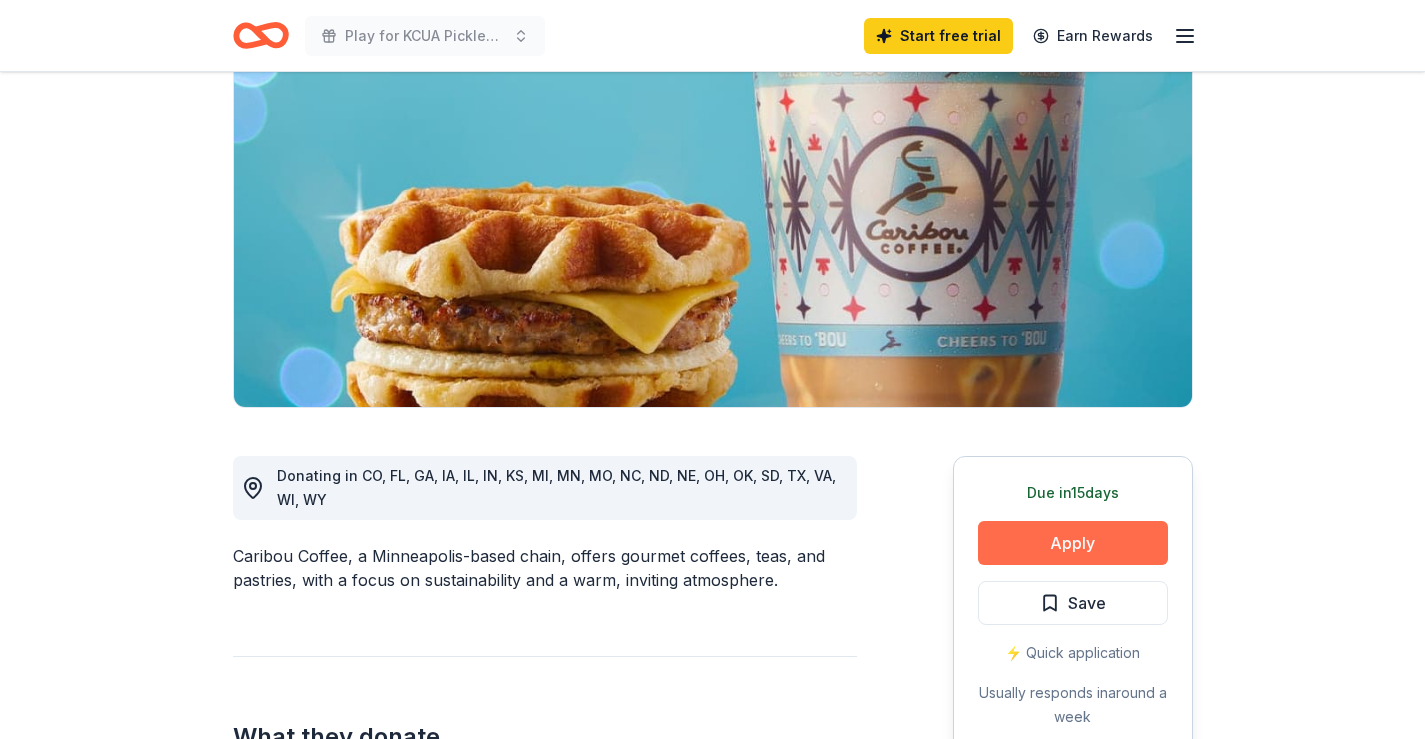 click on "Apply" at bounding box center (1073, 543) 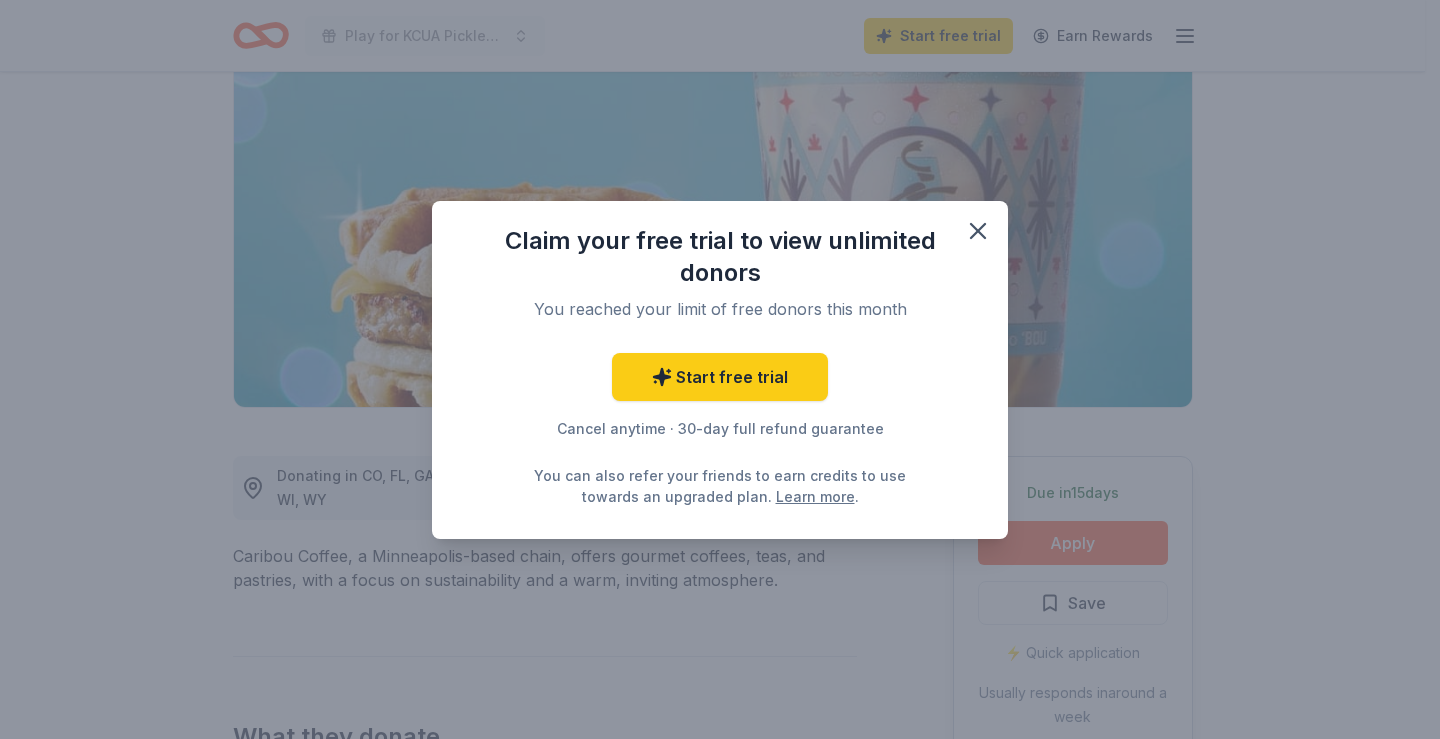 scroll, scrollTop: 0, scrollLeft: 0, axis: both 